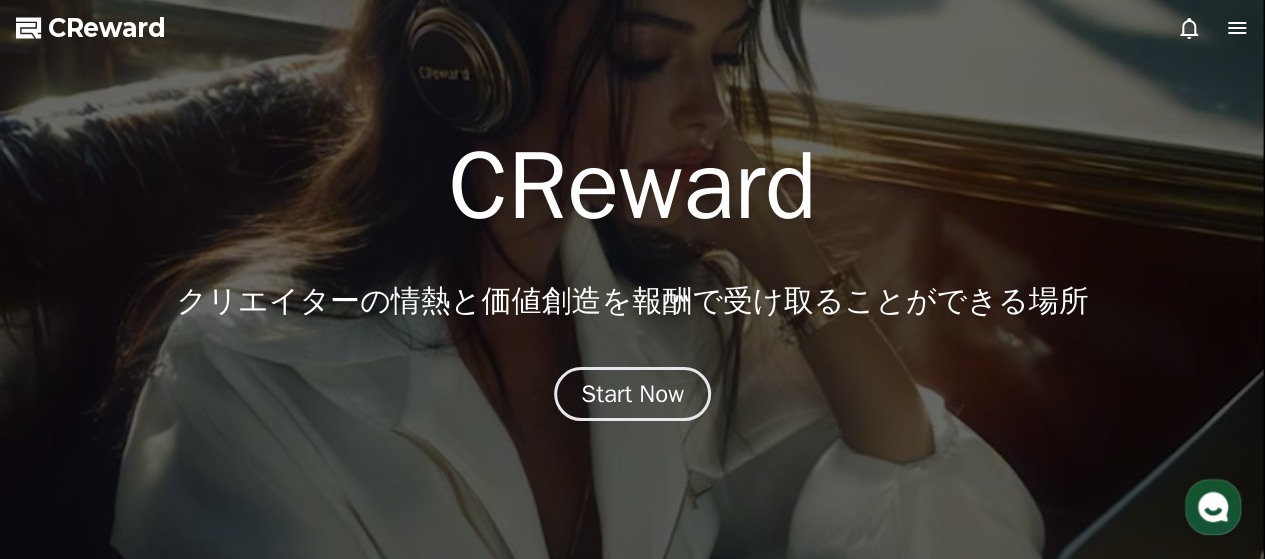 scroll, scrollTop: 0, scrollLeft: 0, axis: both 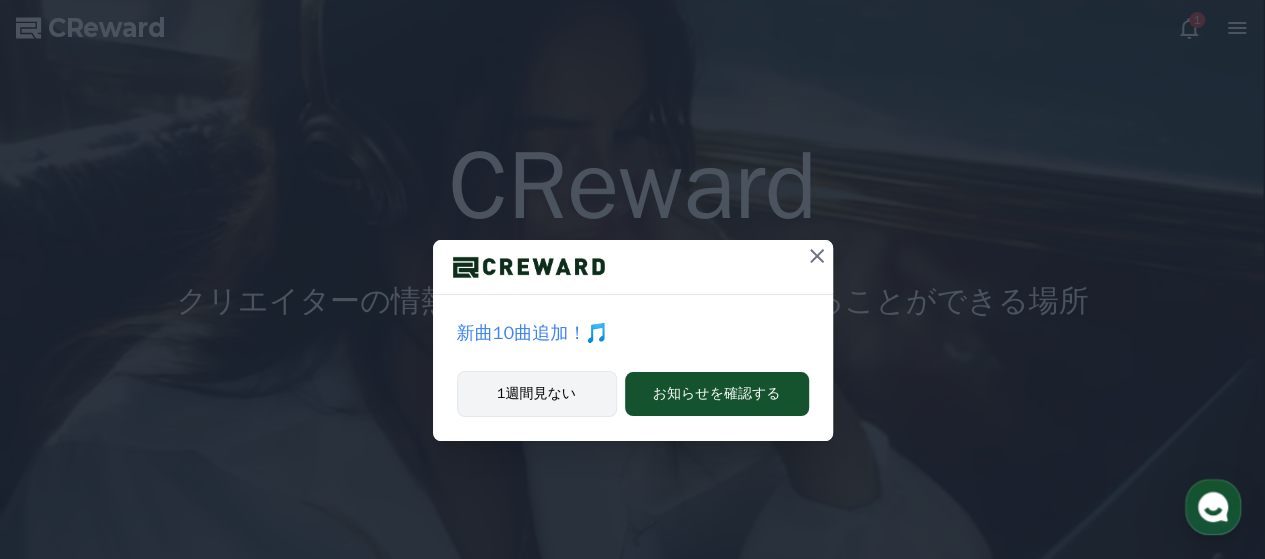 click on "1週間見ない" at bounding box center [537, 394] 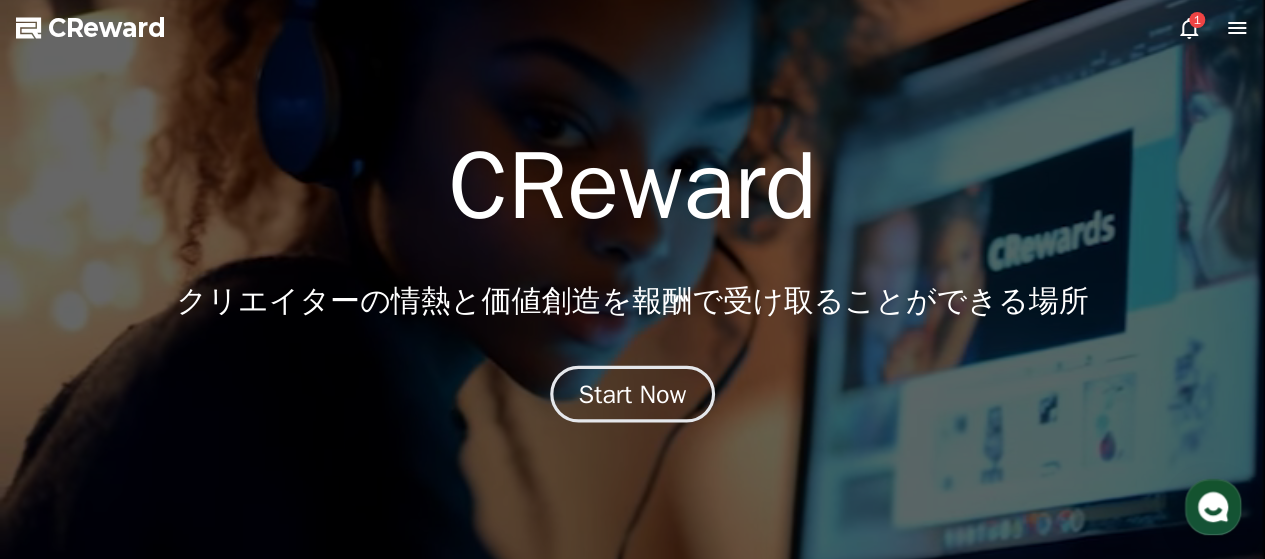 click on "Start Now" at bounding box center [633, 394] 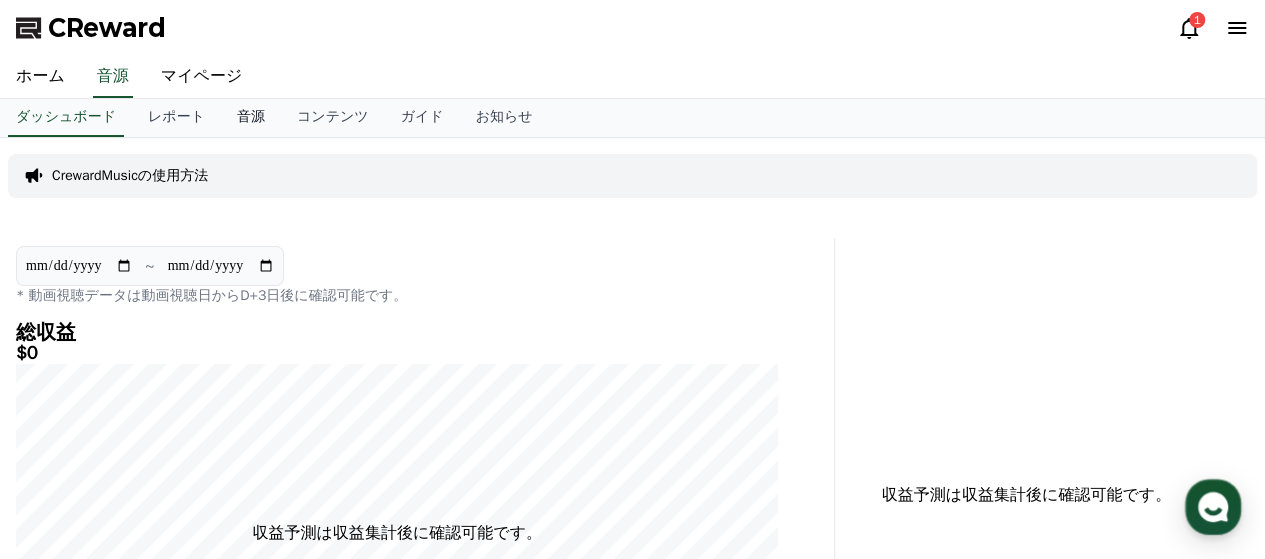click on "音源" at bounding box center (251, 118) 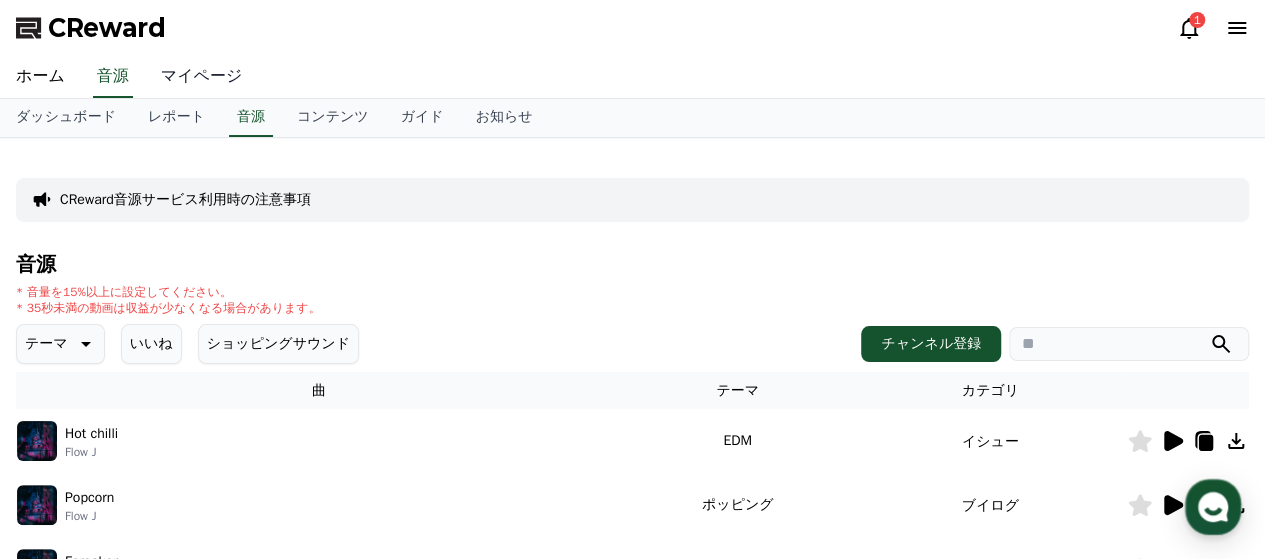 click on "マイページ" at bounding box center [202, 77] 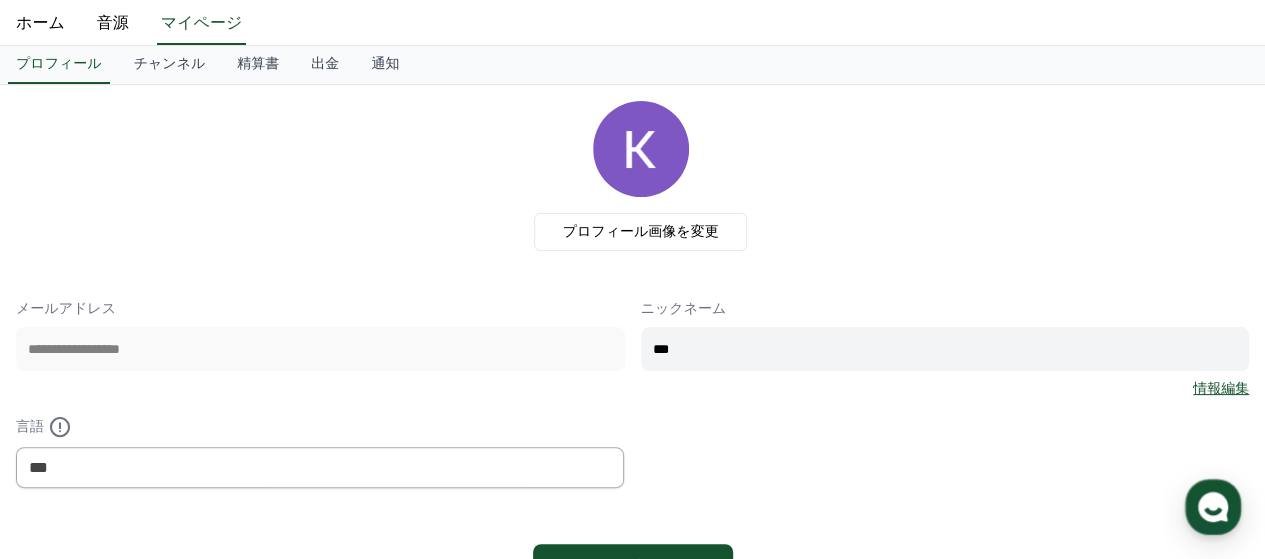 scroll, scrollTop: 0, scrollLeft: 0, axis: both 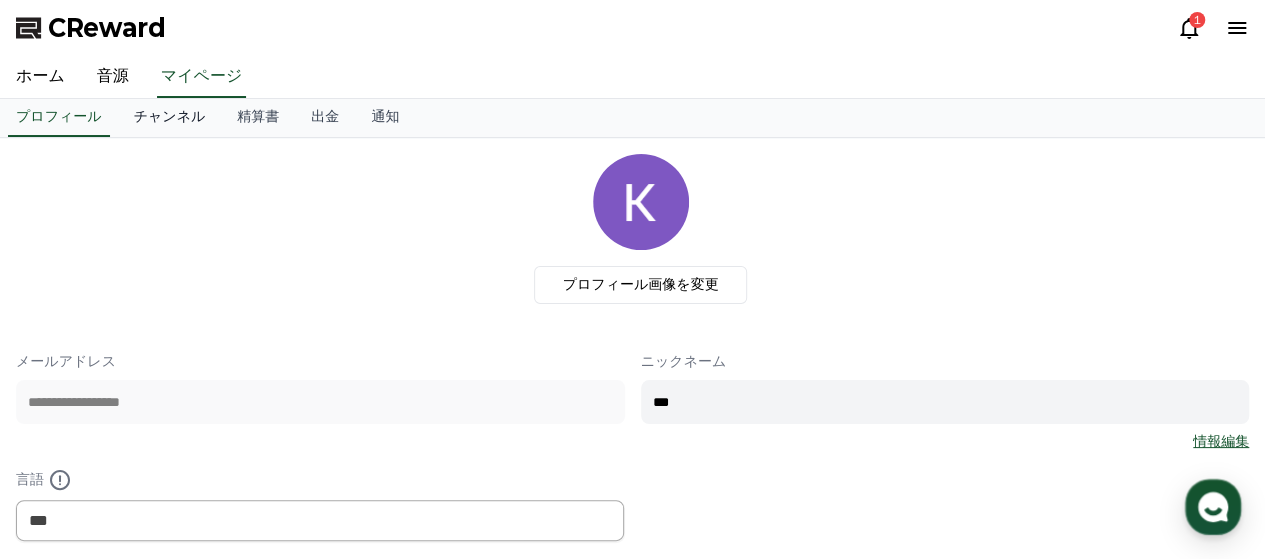 click on "チャンネル" at bounding box center [170, 118] 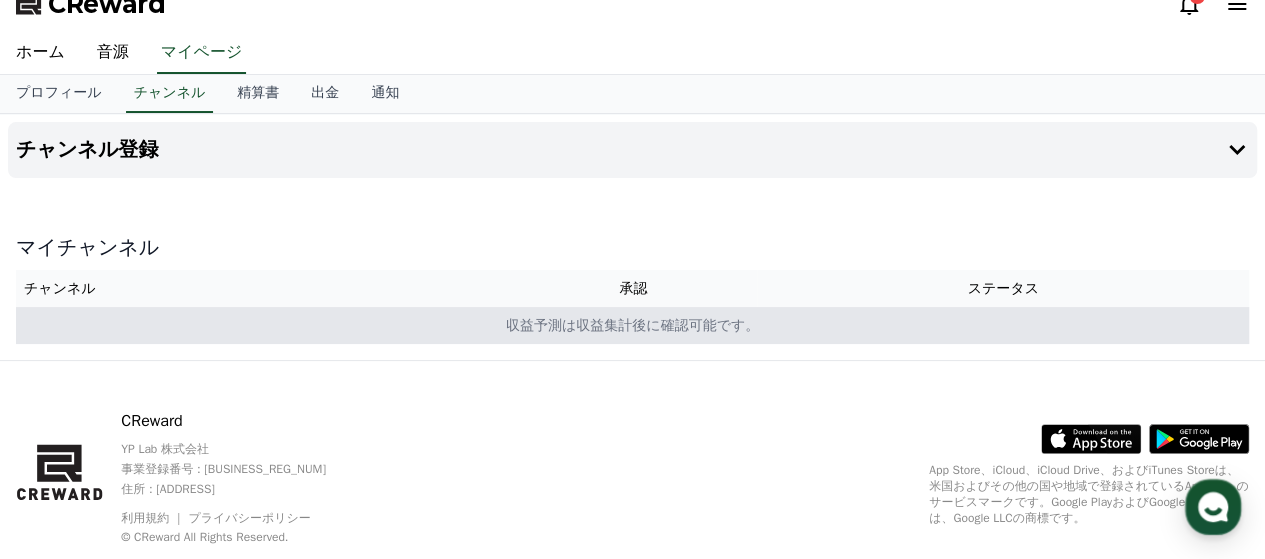 scroll, scrollTop: 0, scrollLeft: 0, axis: both 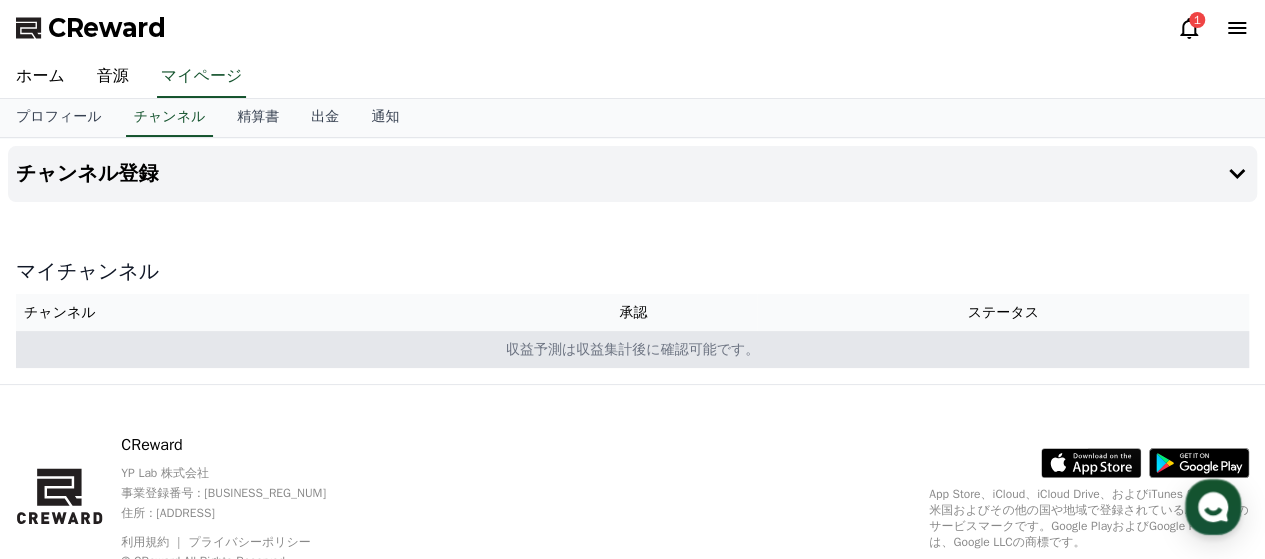 click on "収益予測は収益集計後に確認可能です。" at bounding box center (632, 349) 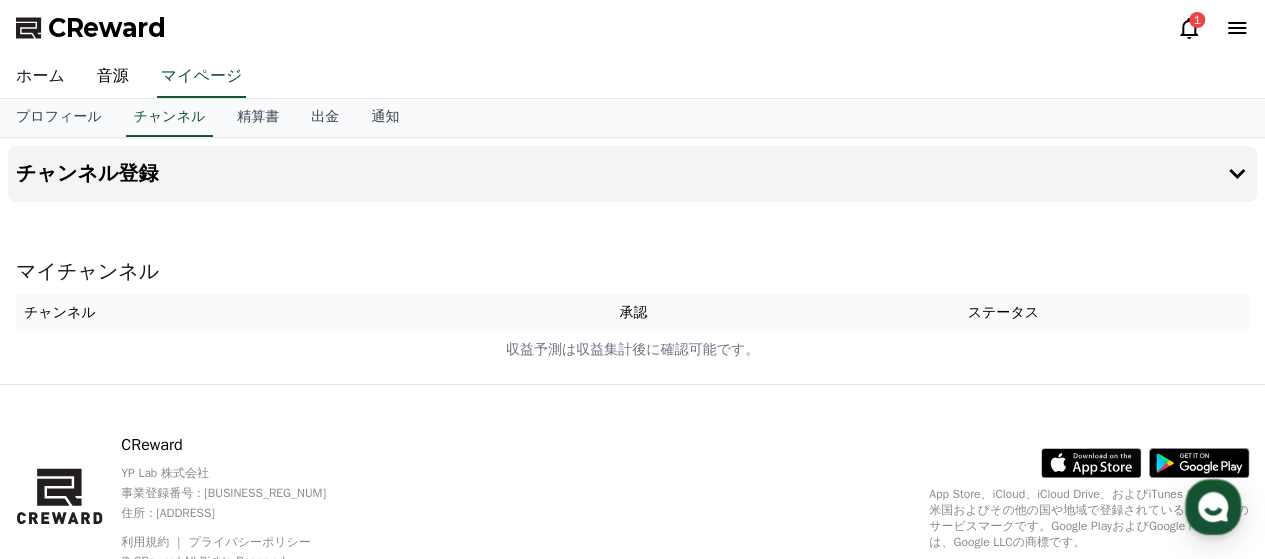 click on "ホーム" at bounding box center (40, 77) 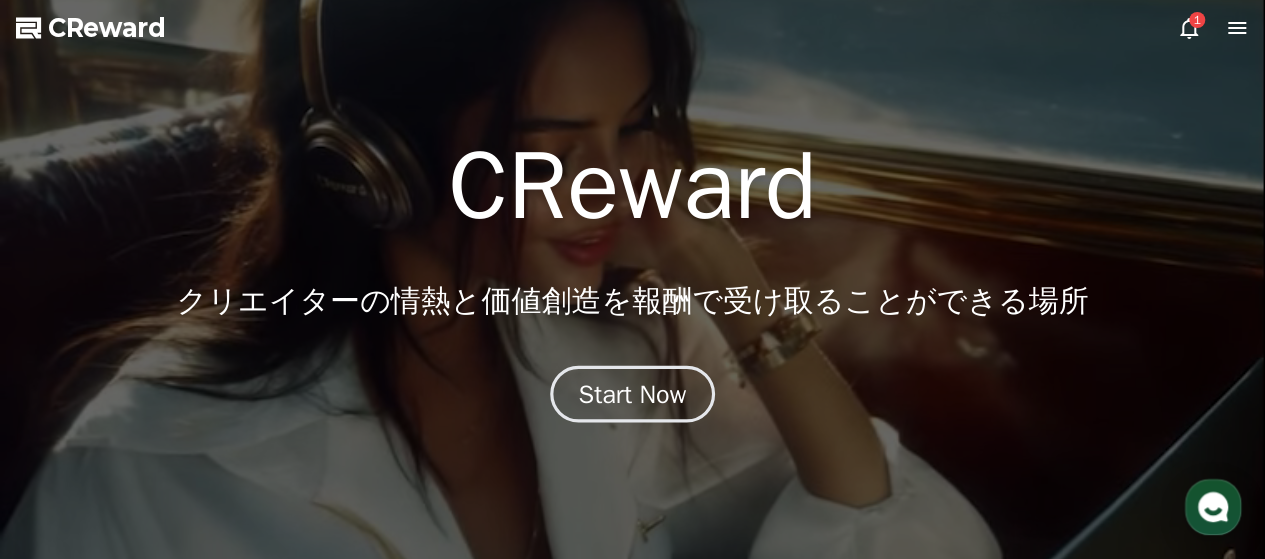 click on "Start Now" at bounding box center (633, 394) 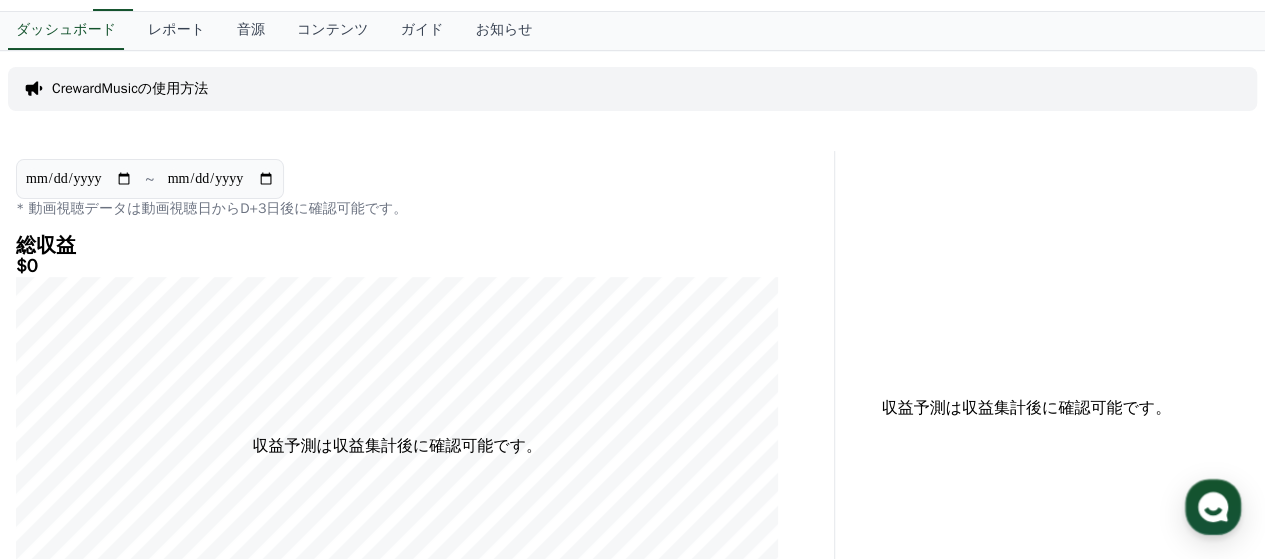 scroll, scrollTop: 0, scrollLeft: 0, axis: both 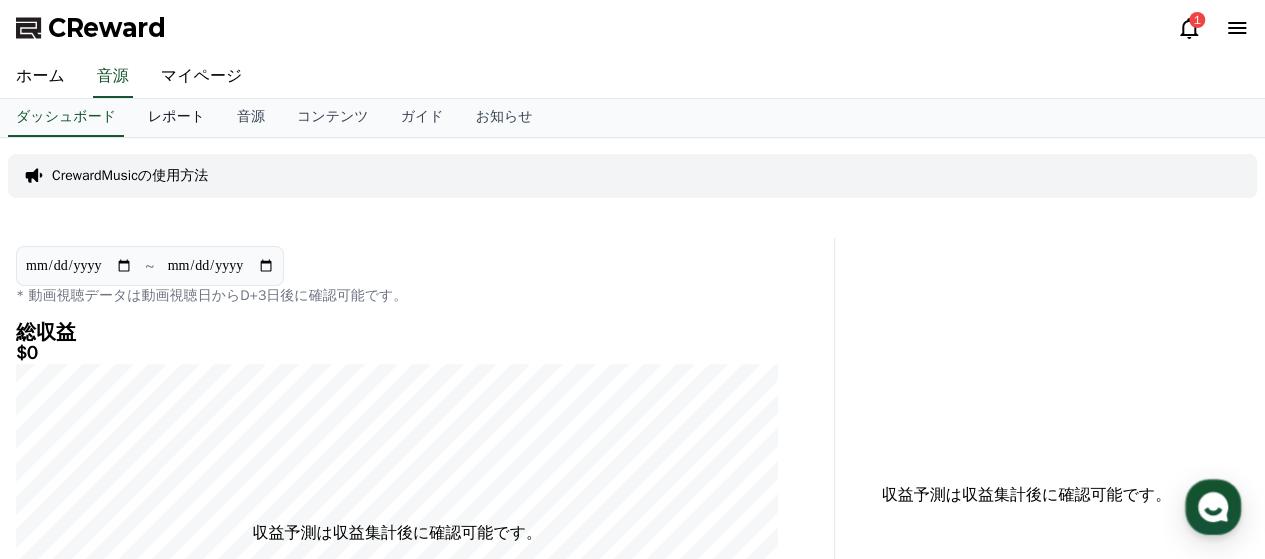 click on "レポート" at bounding box center (176, 118) 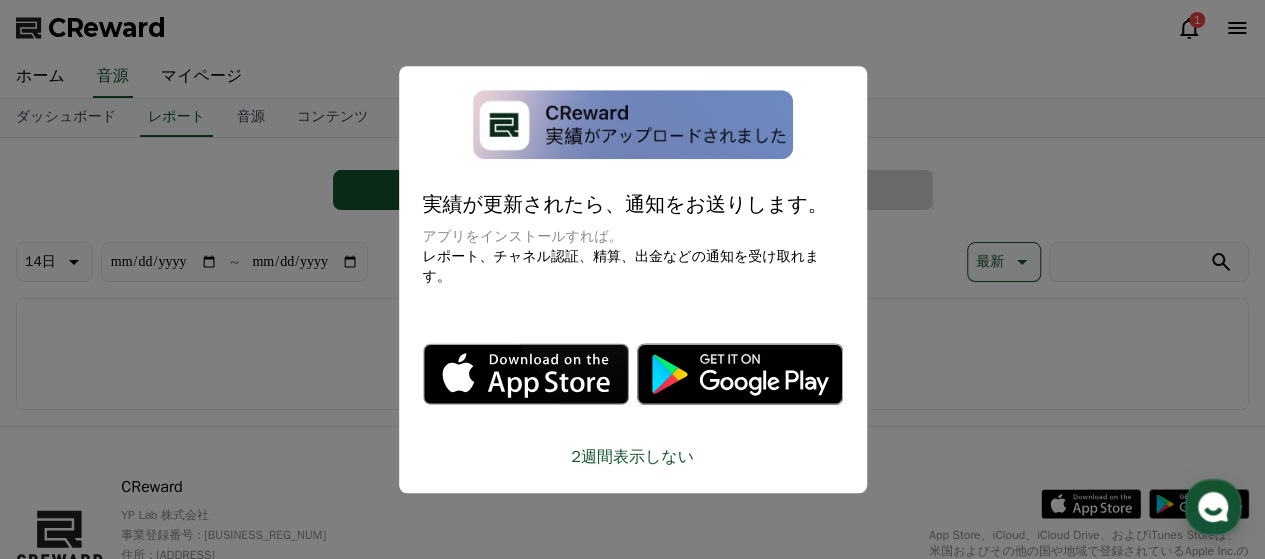 click on "2週間表示しない" at bounding box center (633, 457) 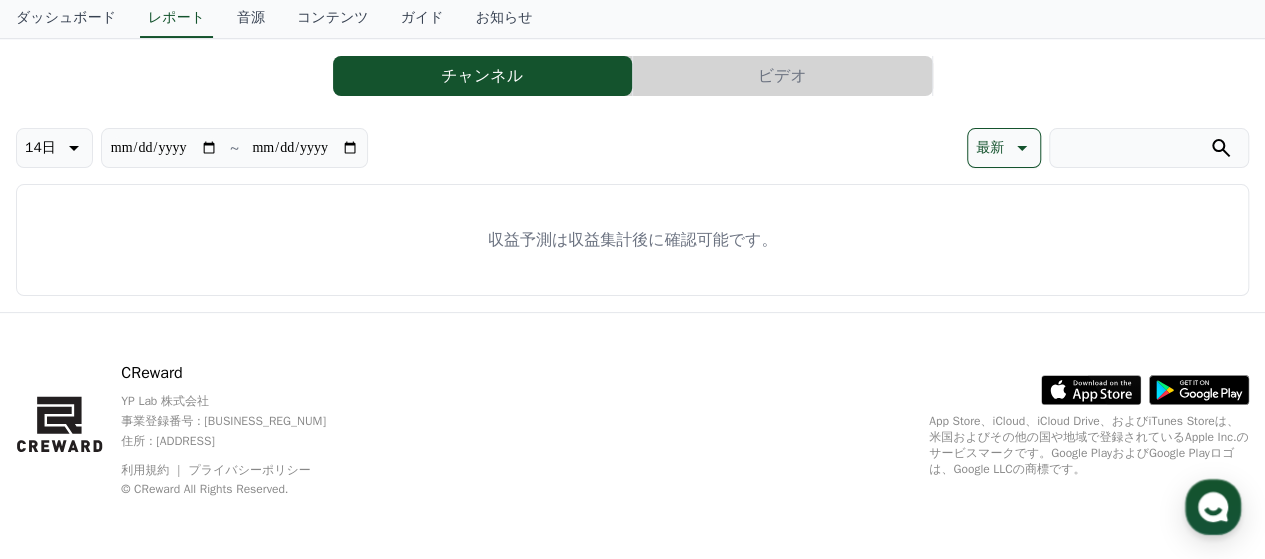 scroll, scrollTop: 0, scrollLeft: 0, axis: both 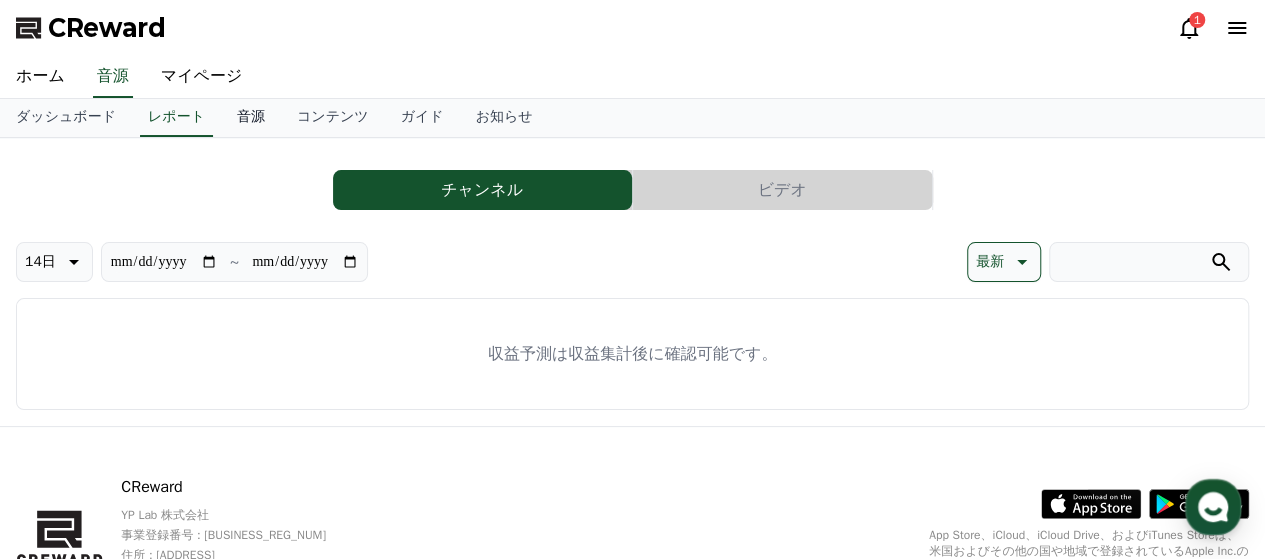 click on "音源" at bounding box center (251, 118) 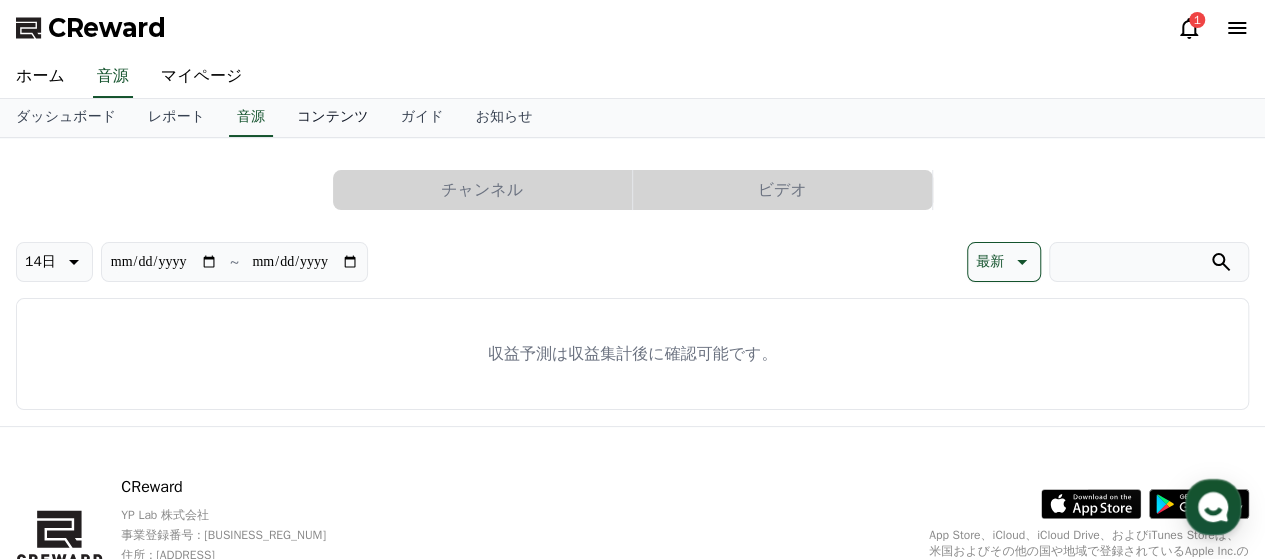 click on "コンテンツ" at bounding box center (333, 118) 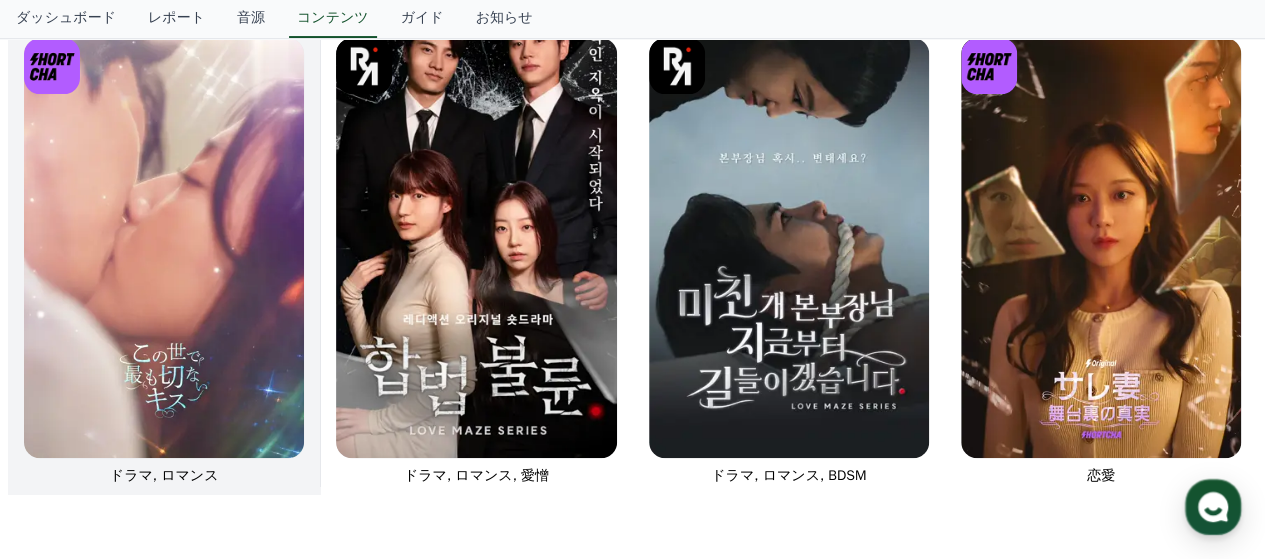 scroll, scrollTop: 0, scrollLeft: 0, axis: both 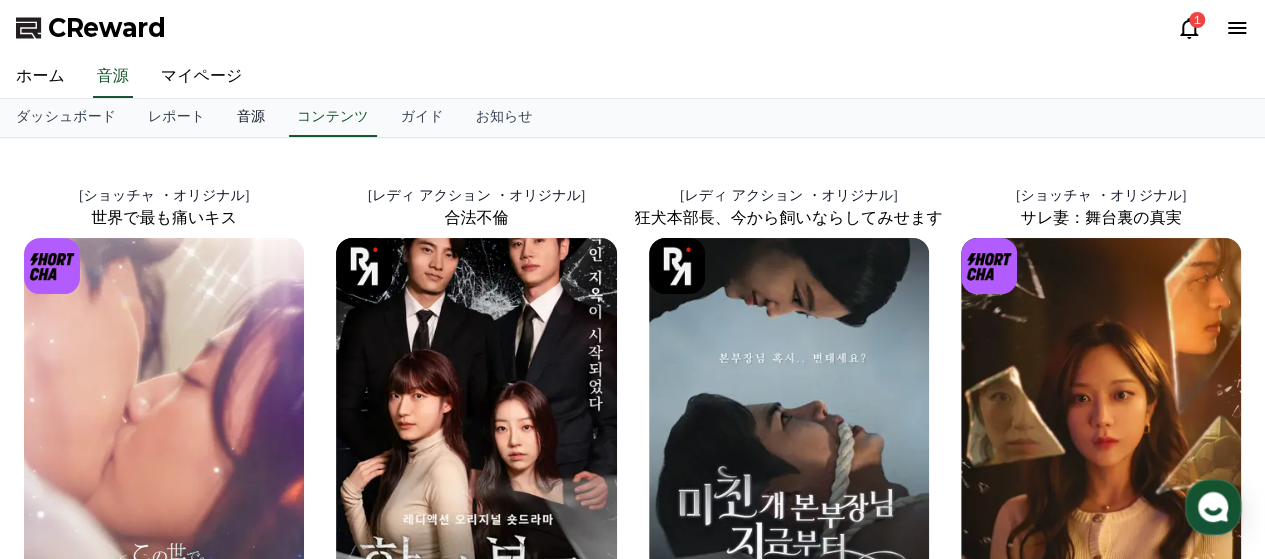 click on "音源" at bounding box center [251, 118] 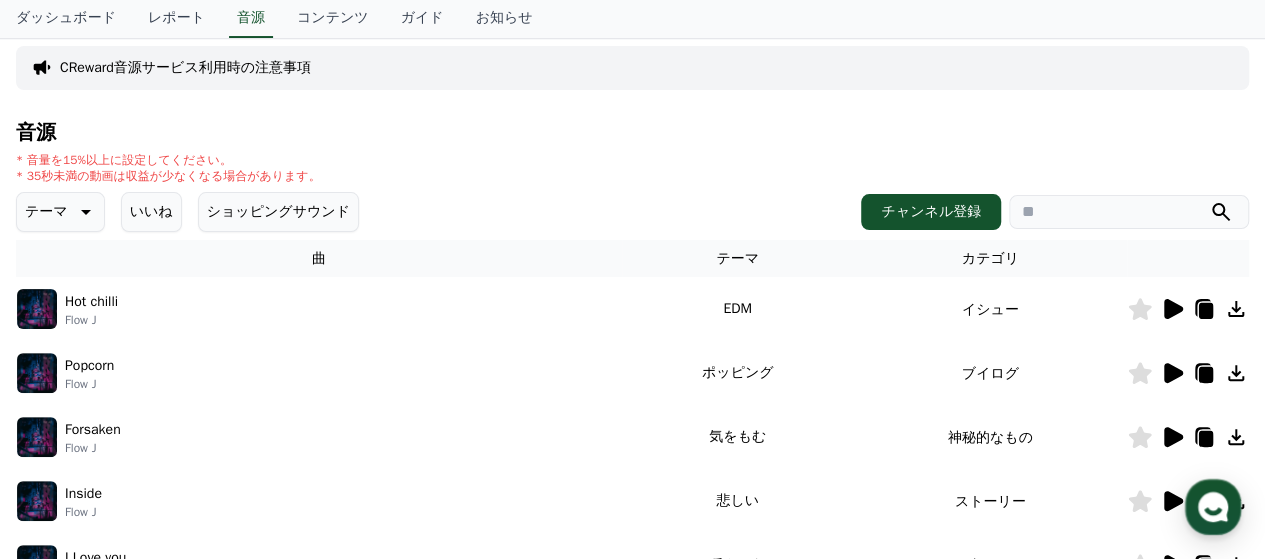 scroll, scrollTop: 200, scrollLeft: 0, axis: vertical 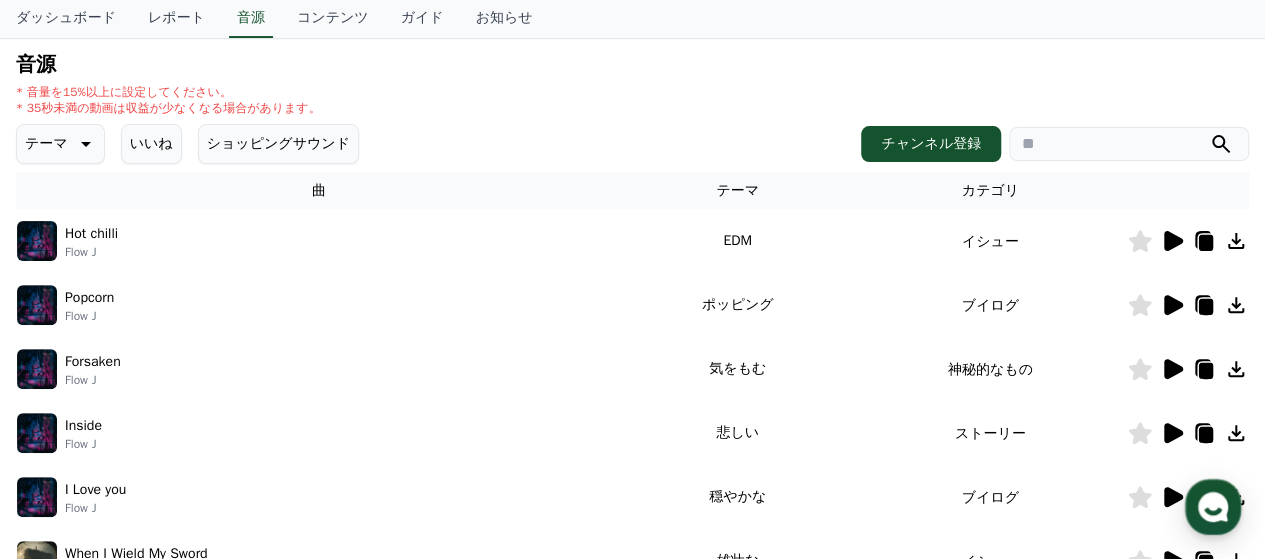 click 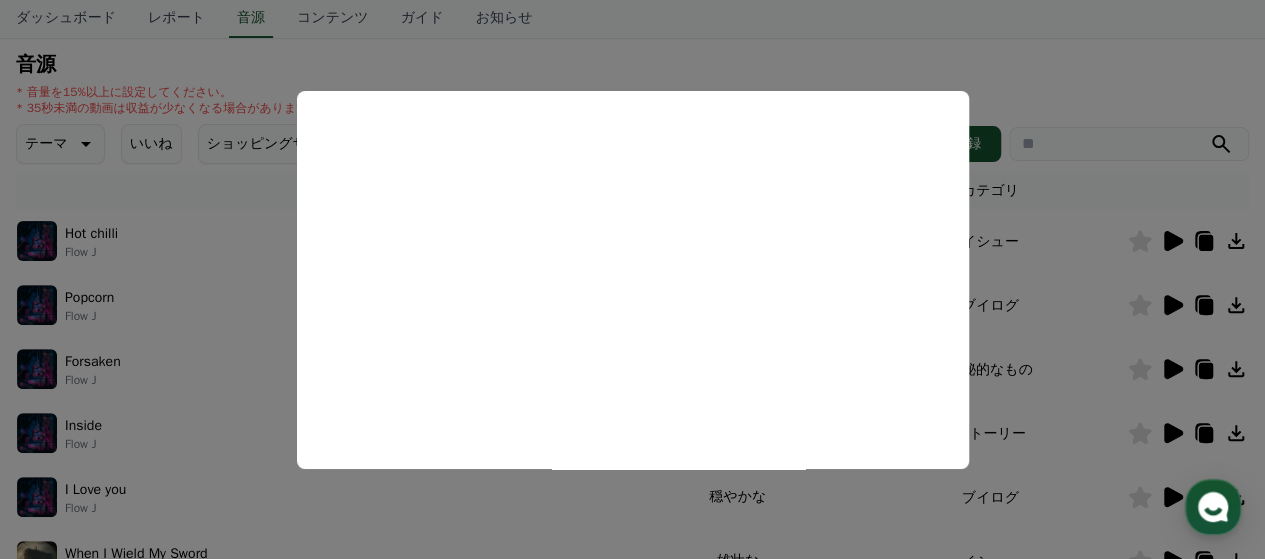 click at bounding box center (632, 279) 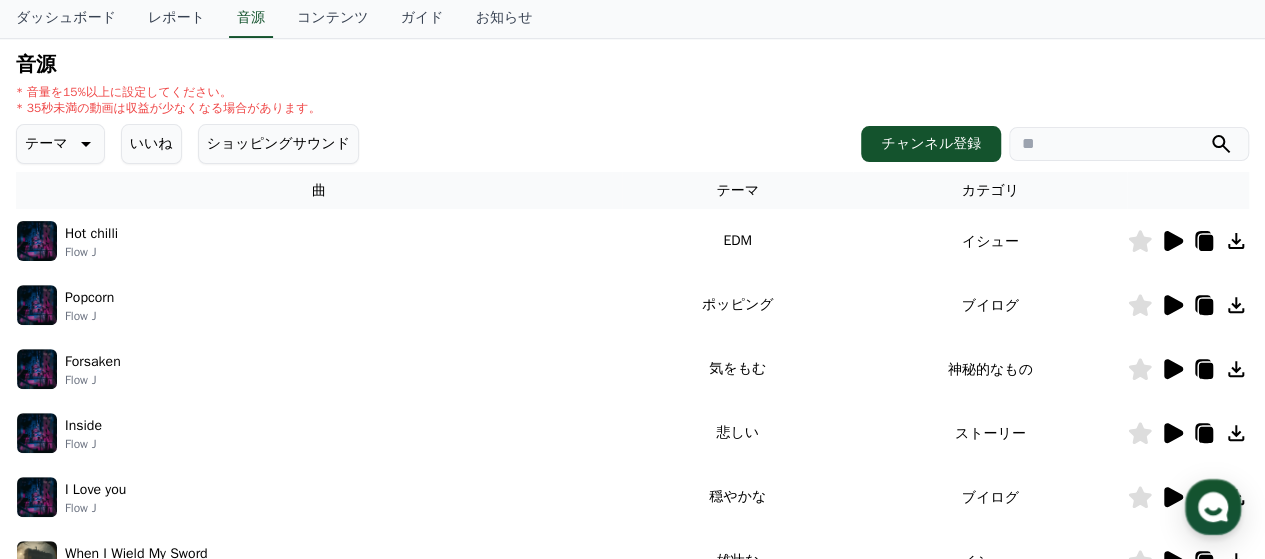 click 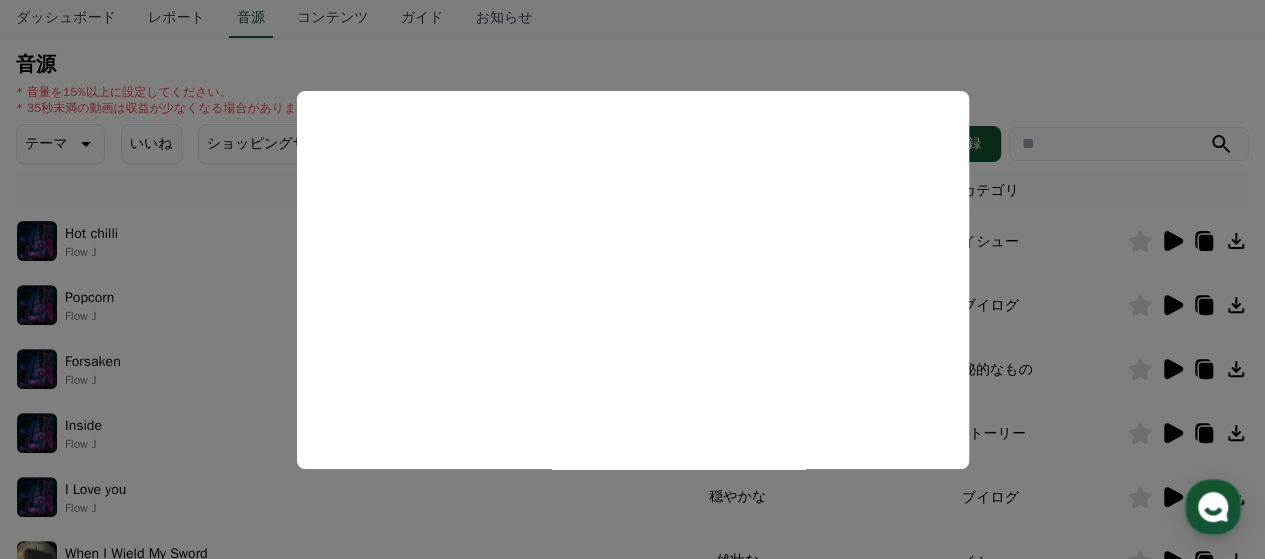 click at bounding box center [632, 279] 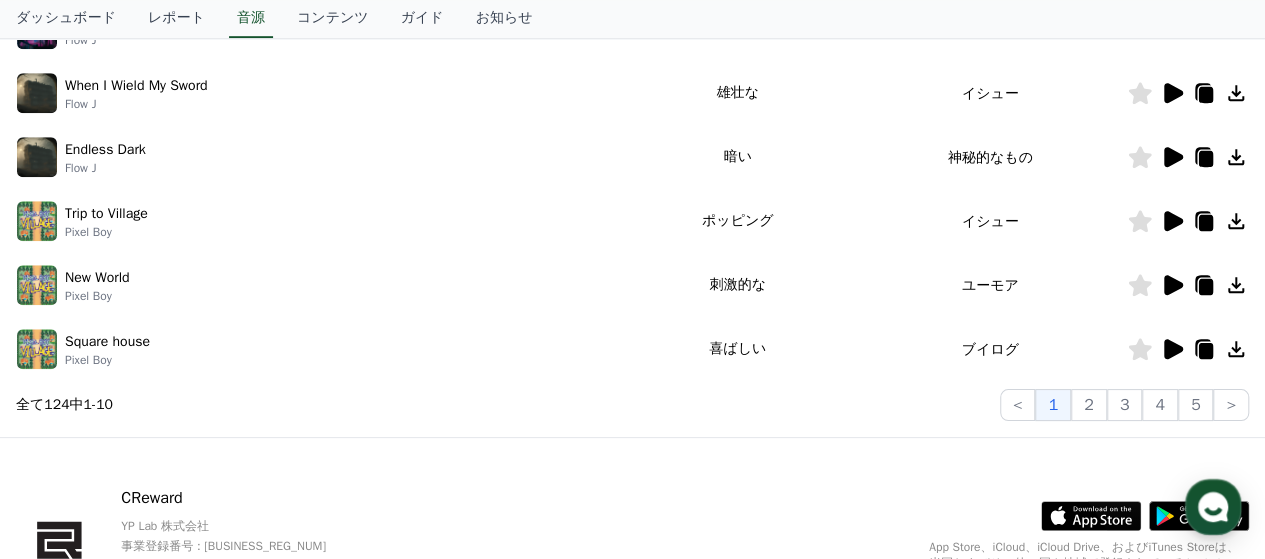 scroll, scrollTop: 700, scrollLeft: 0, axis: vertical 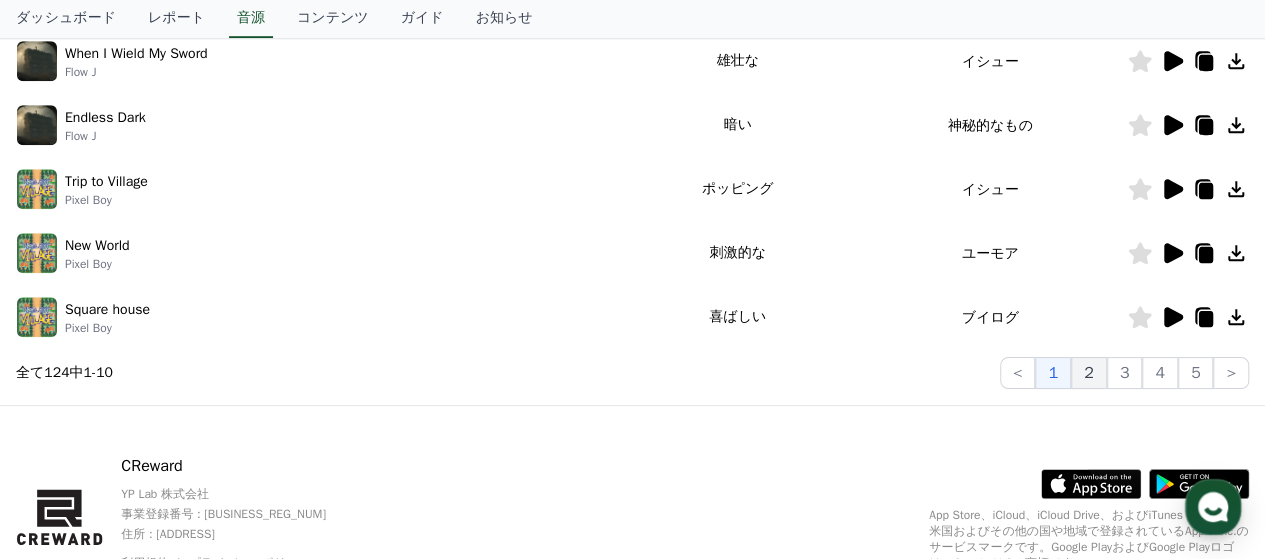 click on "2" 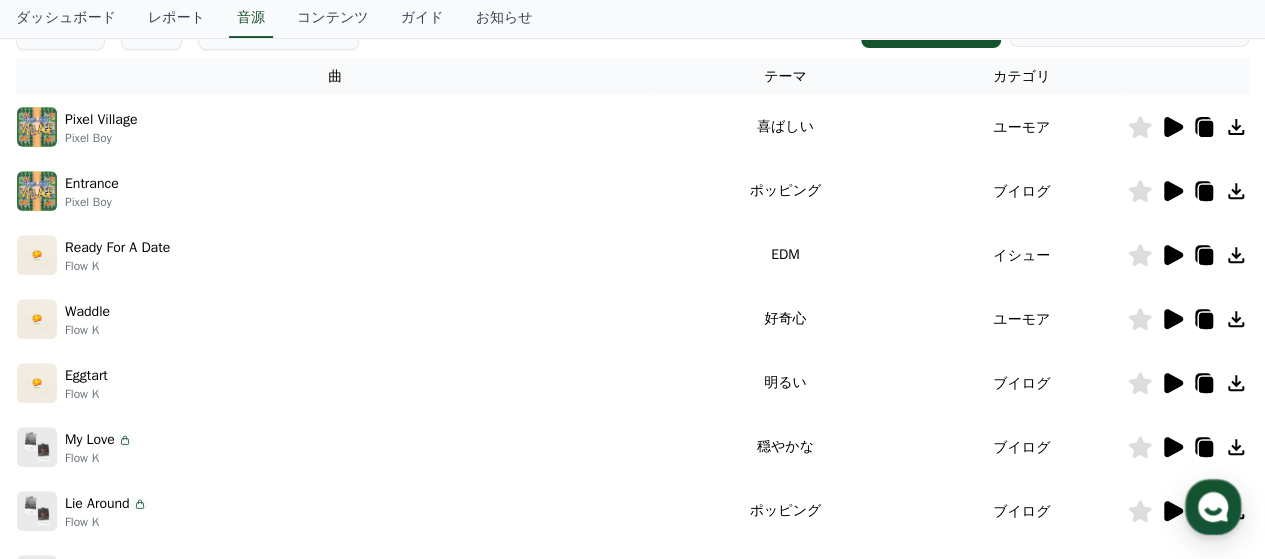 scroll, scrollTop: 200, scrollLeft: 0, axis: vertical 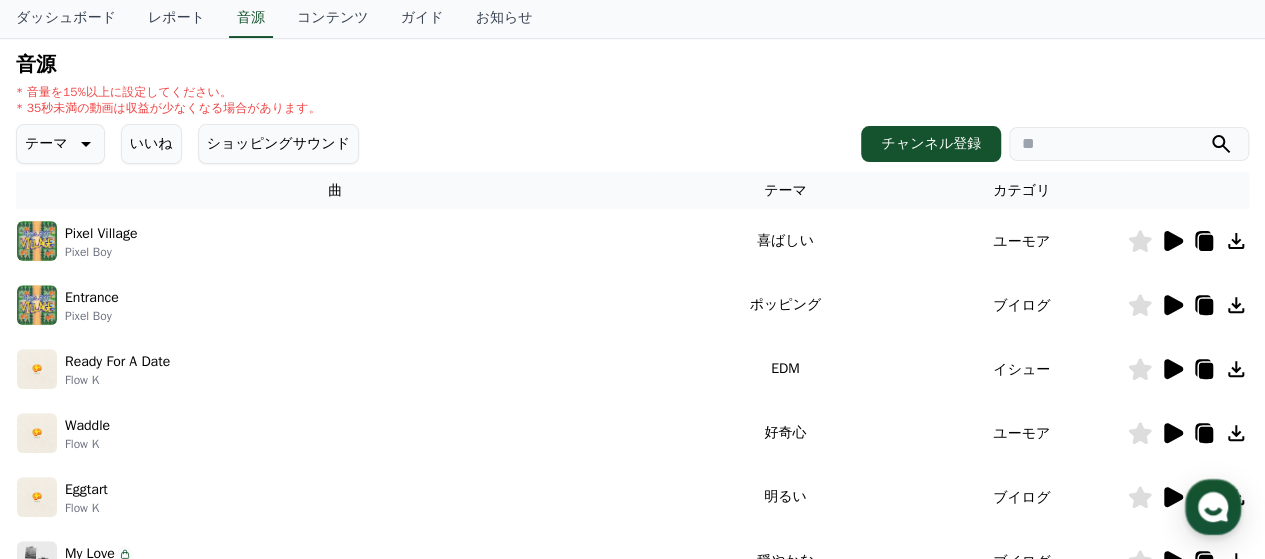 click 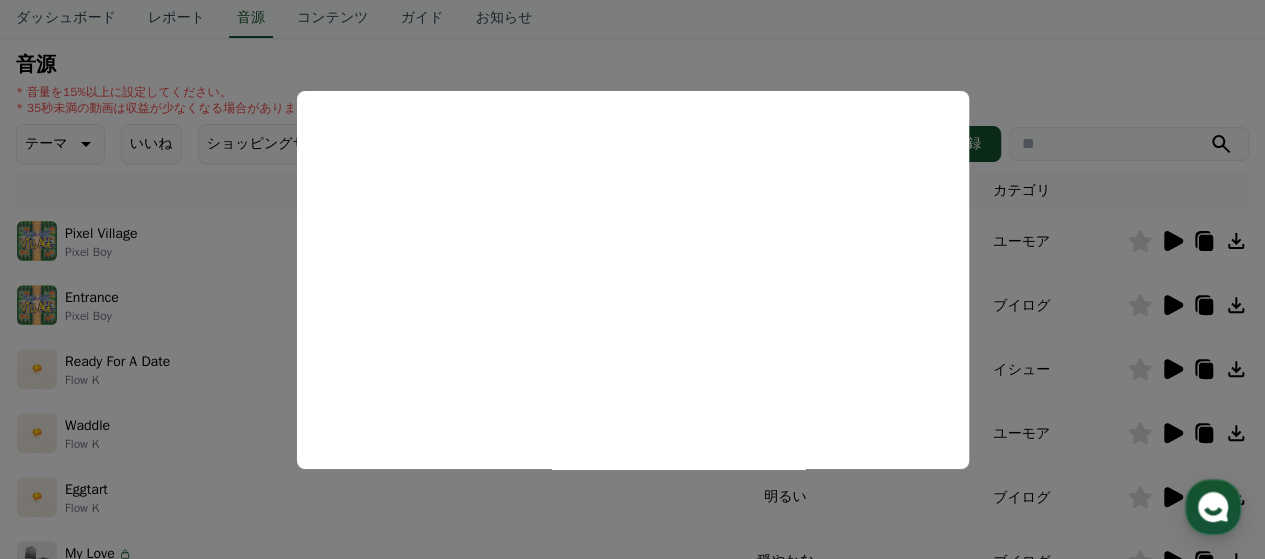 click at bounding box center (632, 279) 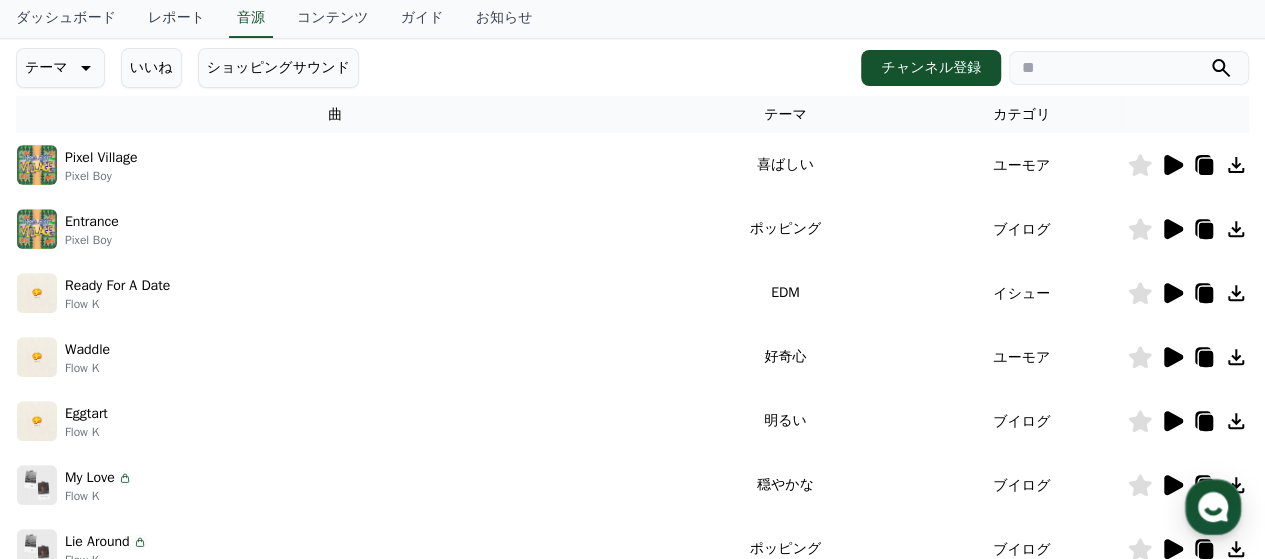 scroll, scrollTop: 500, scrollLeft: 0, axis: vertical 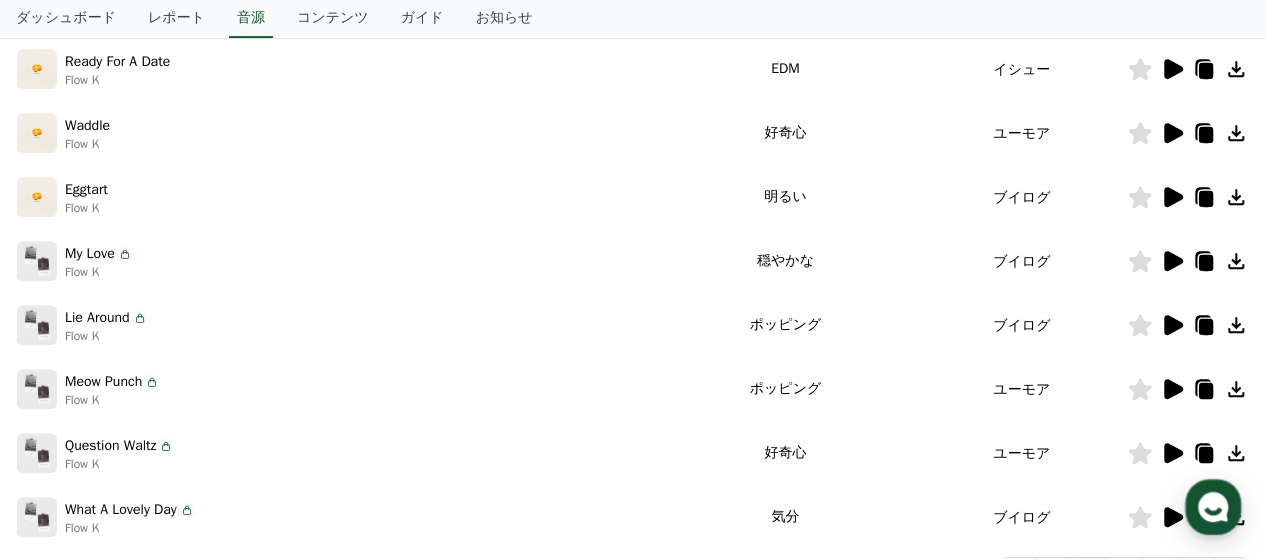 click 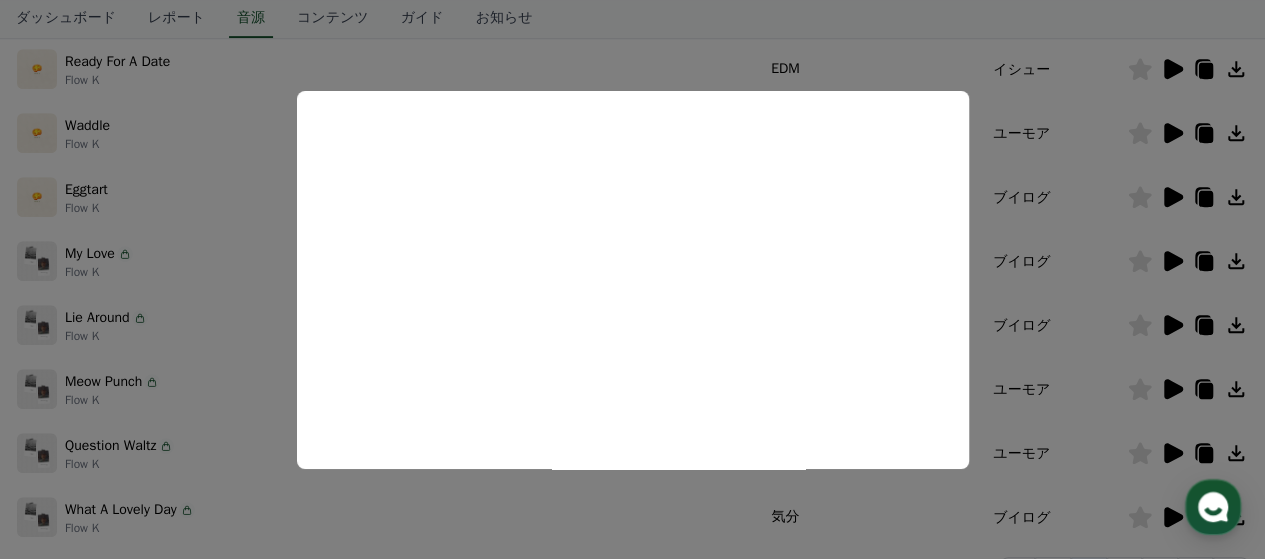 click at bounding box center (632, 279) 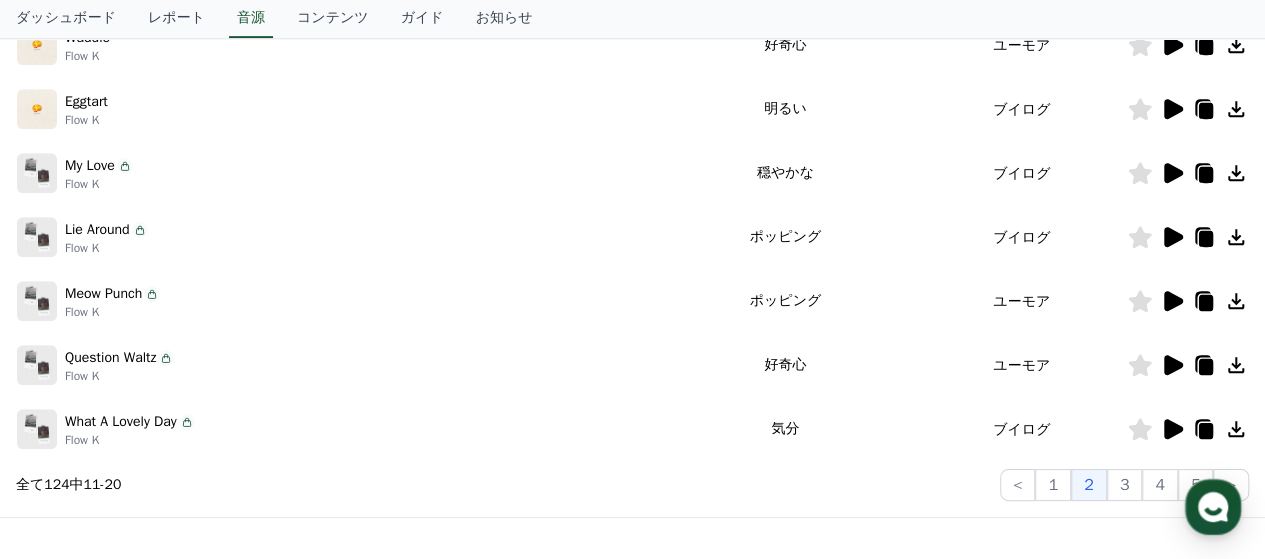 scroll, scrollTop: 700, scrollLeft: 0, axis: vertical 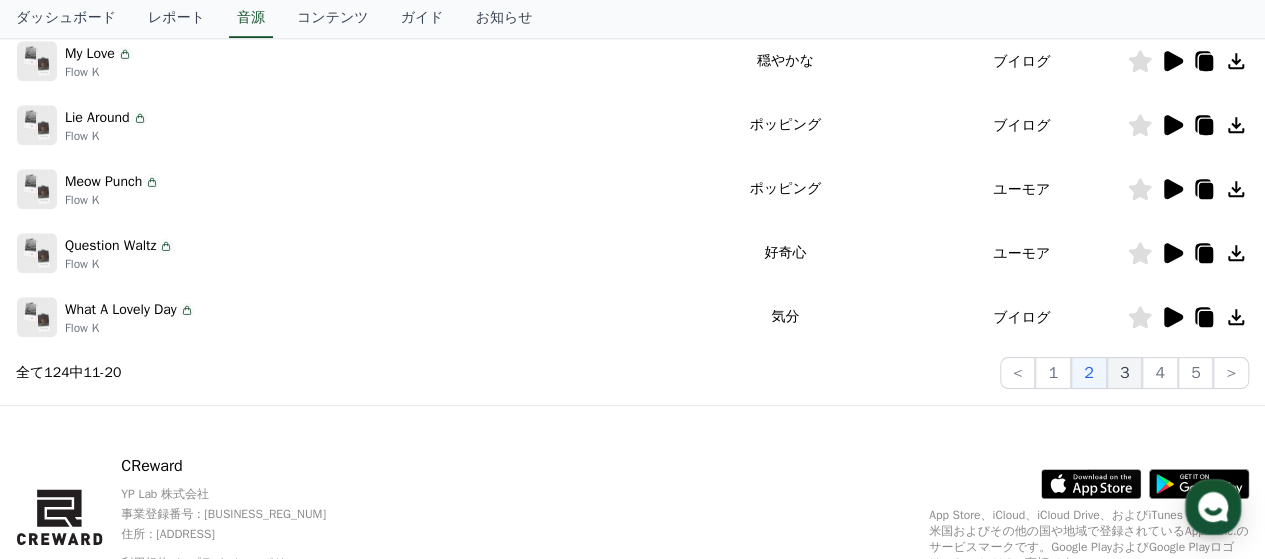 click on "3" 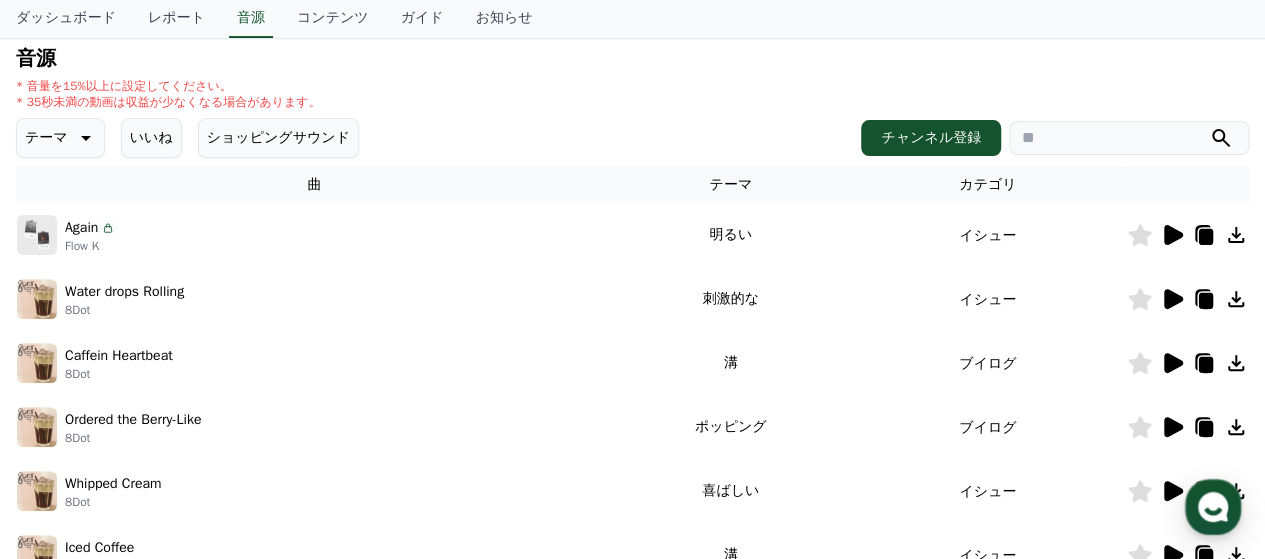 scroll, scrollTop: 200, scrollLeft: 0, axis: vertical 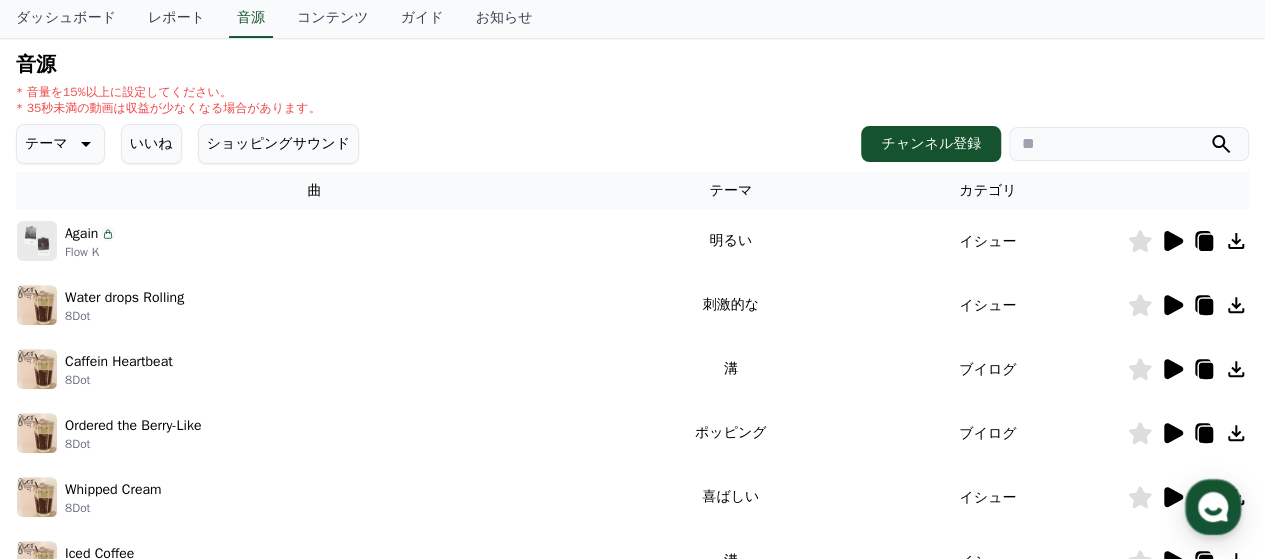 click 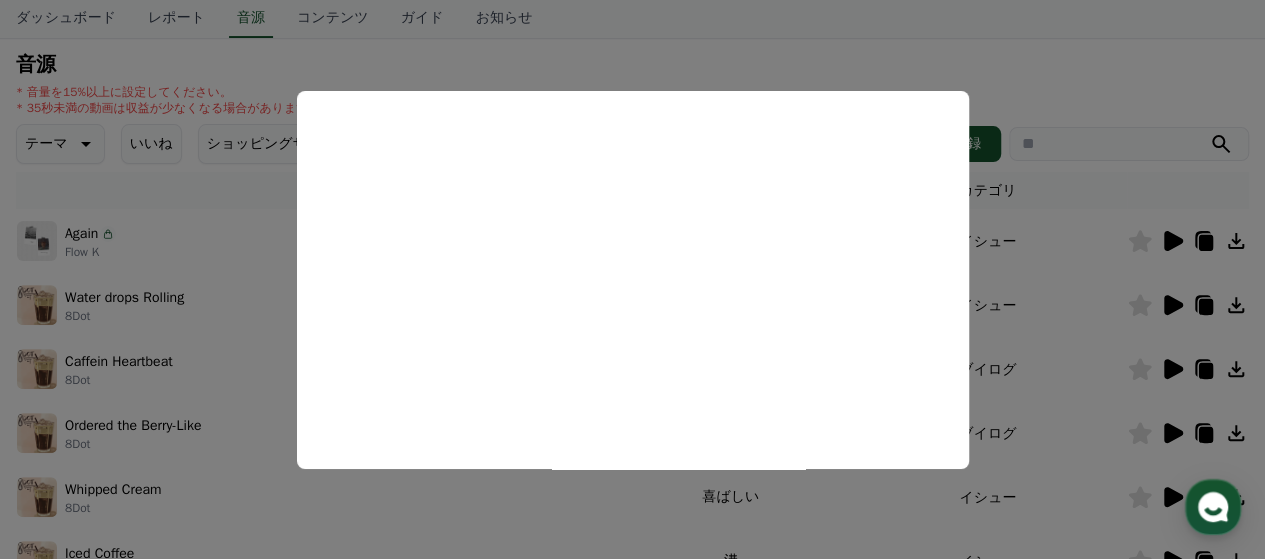 click at bounding box center (632, 279) 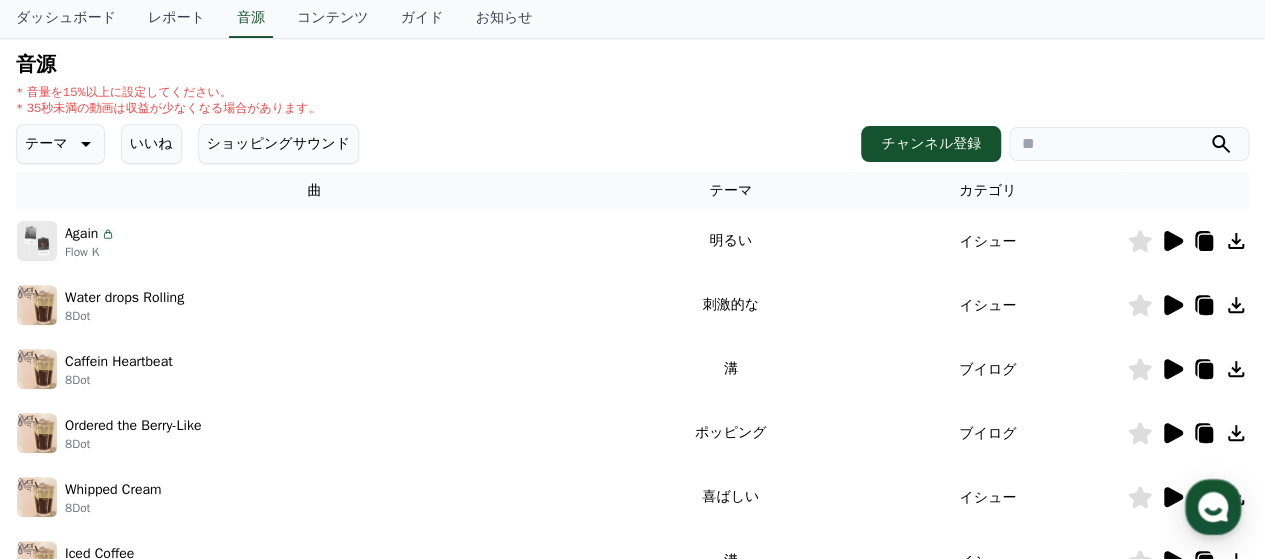 click 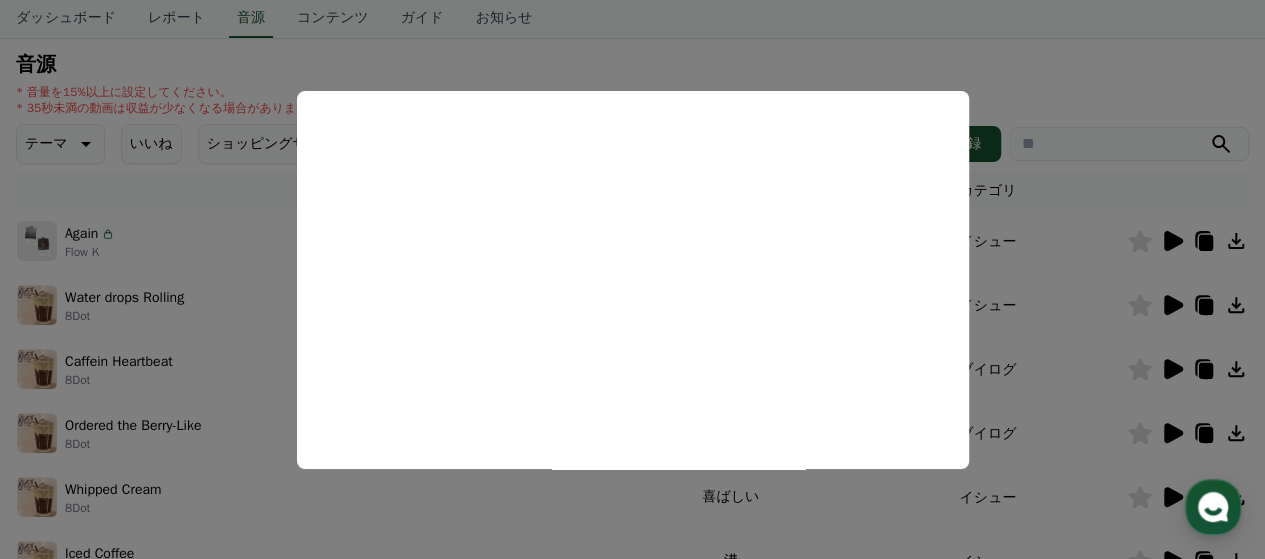 click at bounding box center (632, 279) 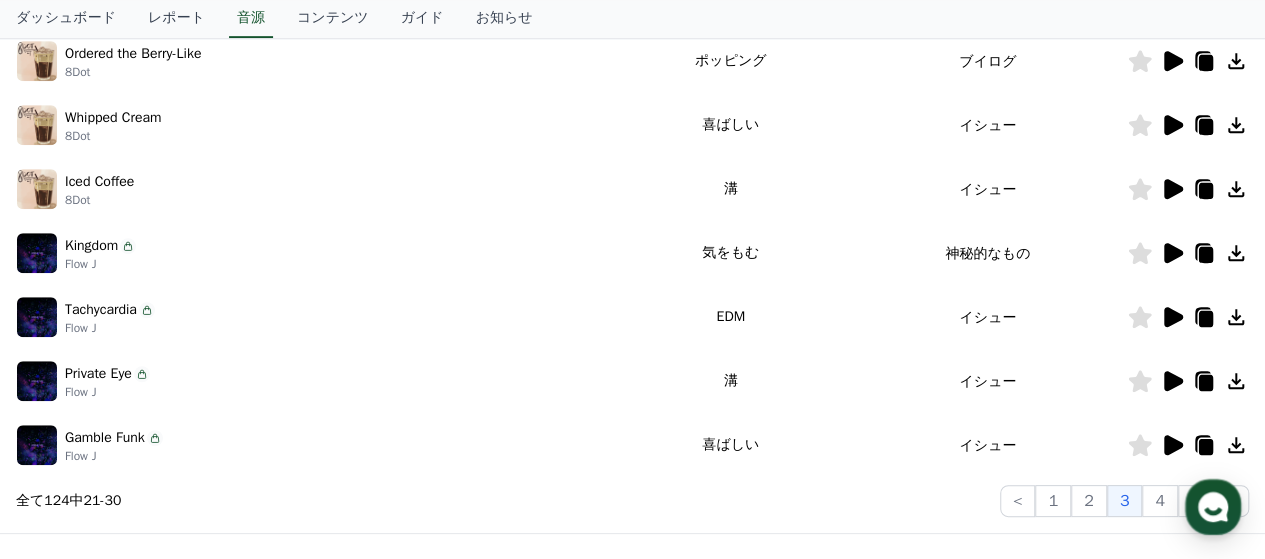 scroll, scrollTop: 600, scrollLeft: 0, axis: vertical 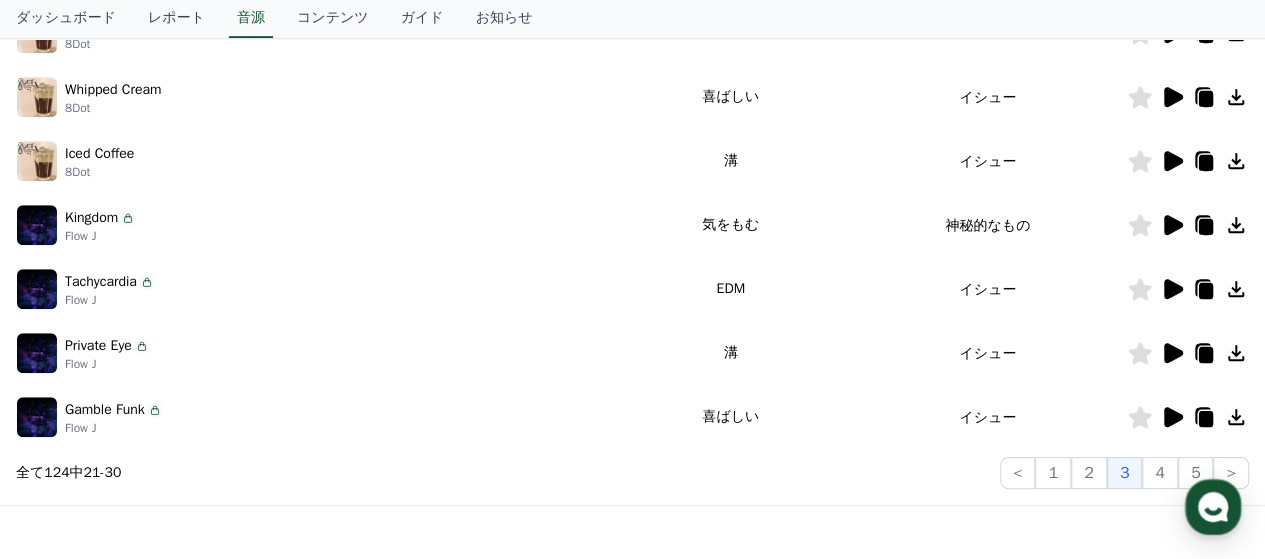 click 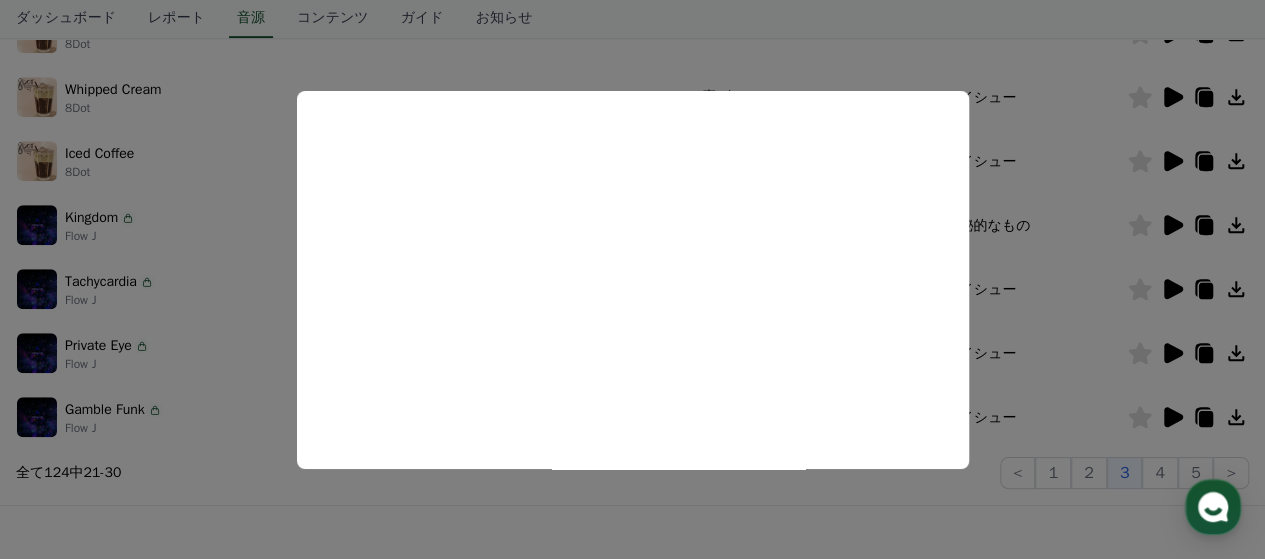 click at bounding box center (632, 279) 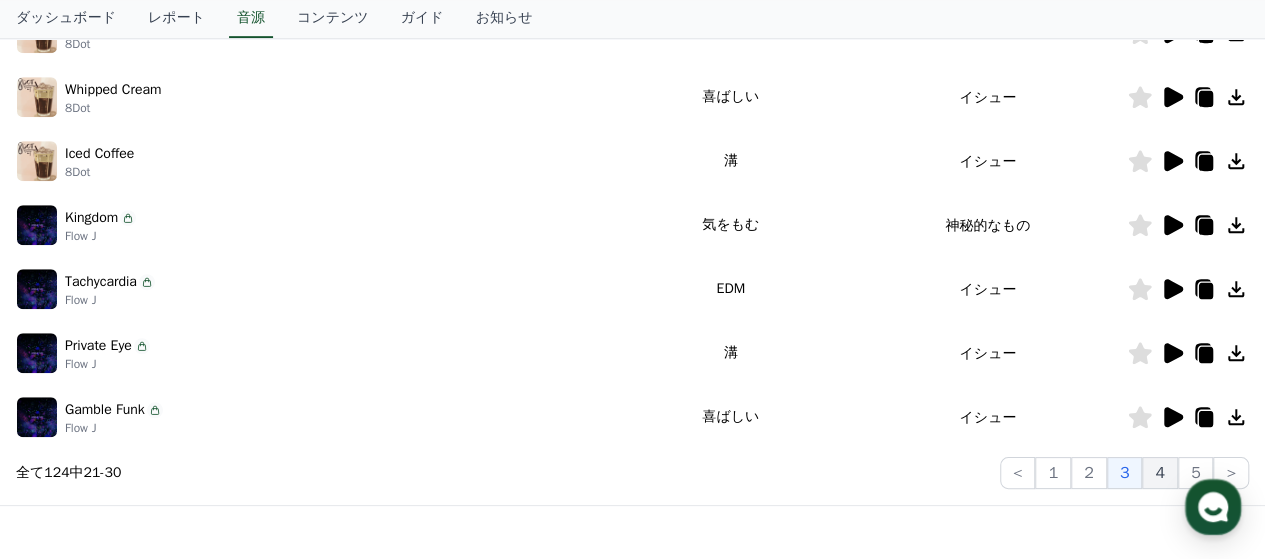 click on "4" 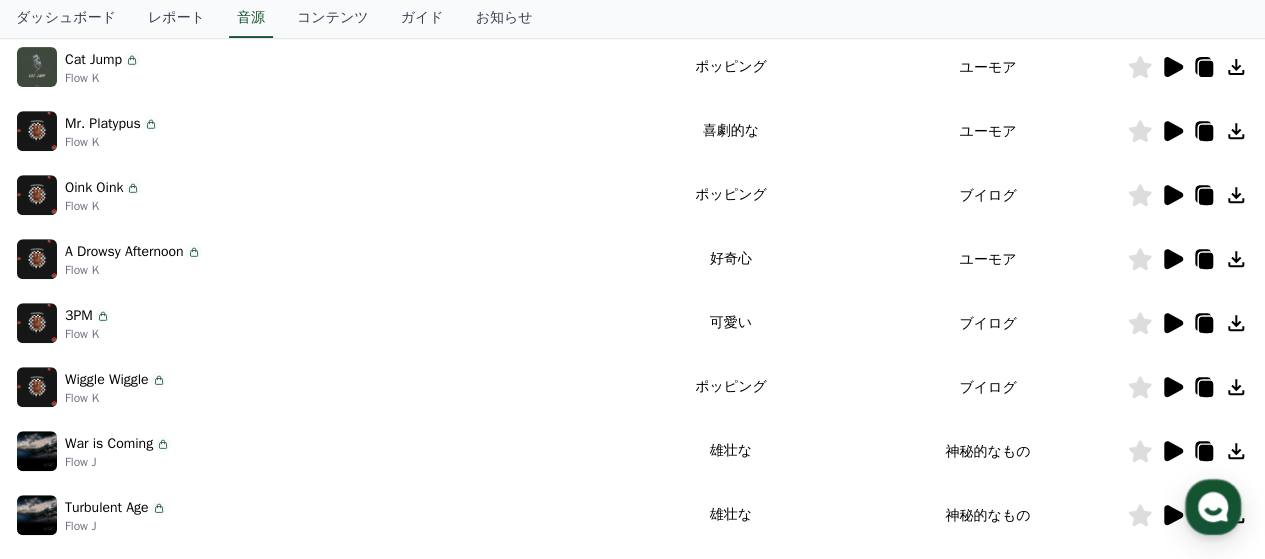 scroll, scrollTop: 300, scrollLeft: 0, axis: vertical 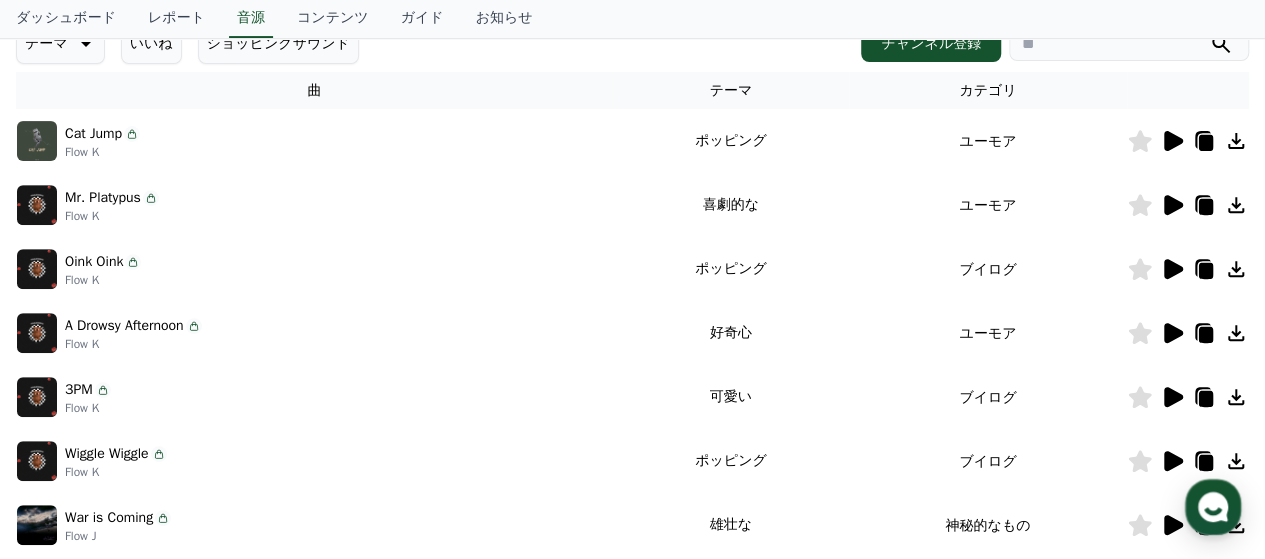 click 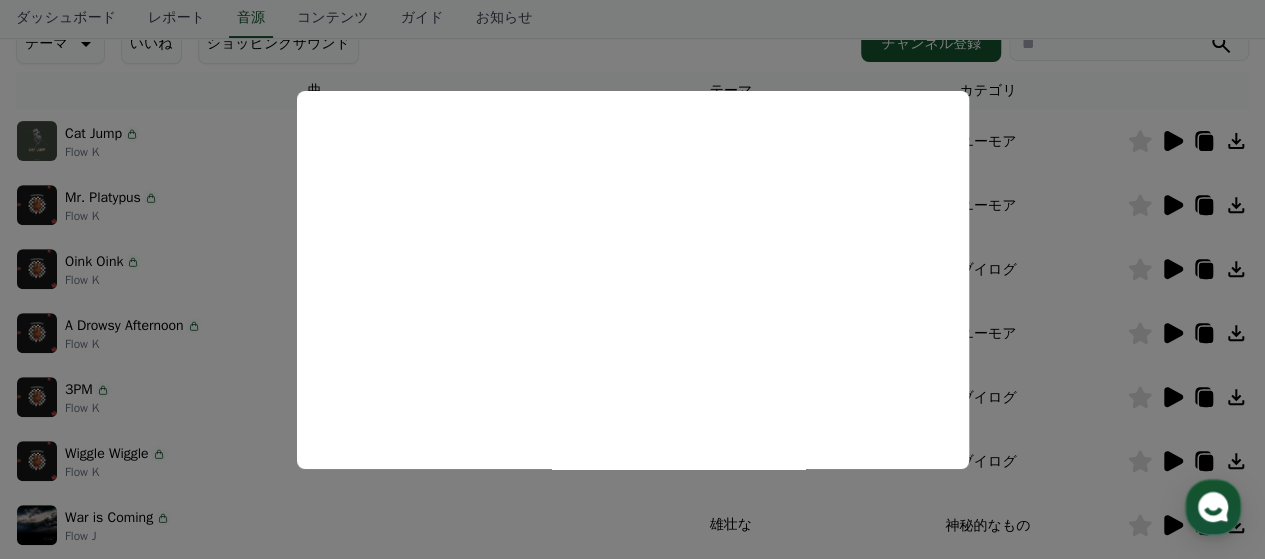 click at bounding box center [632, 279] 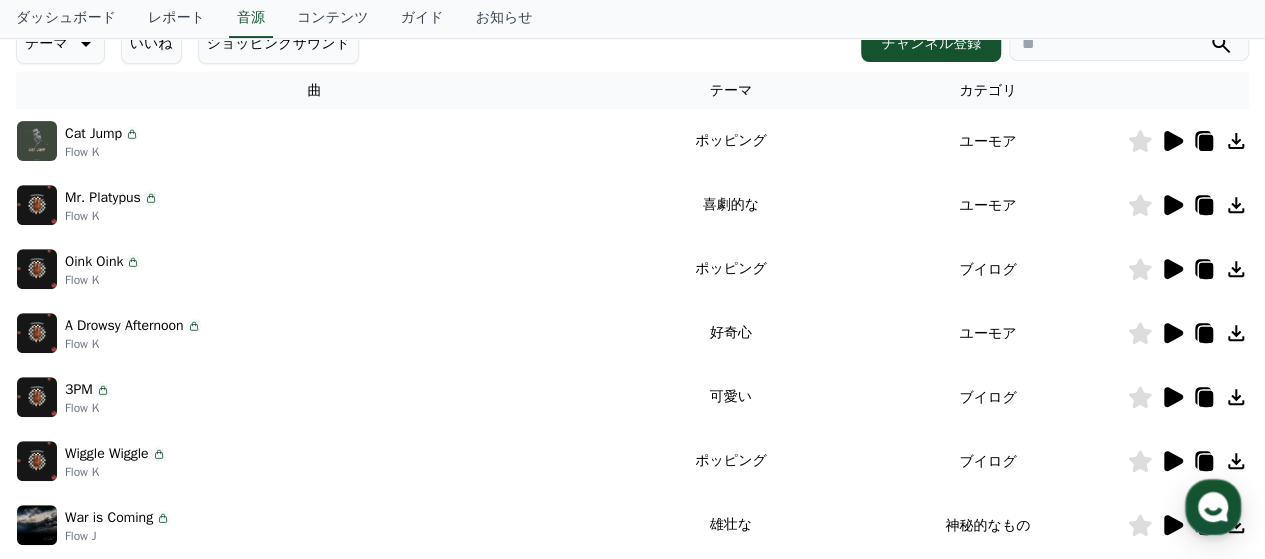 scroll, scrollTop: 400, scrollLeft: 0, axis: vertical 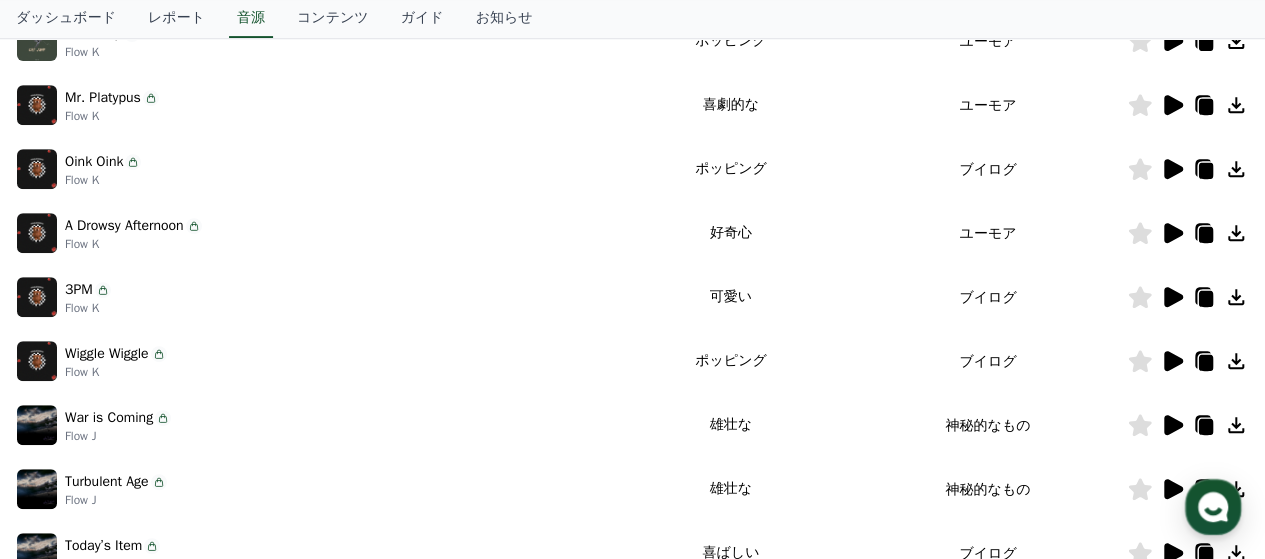 click 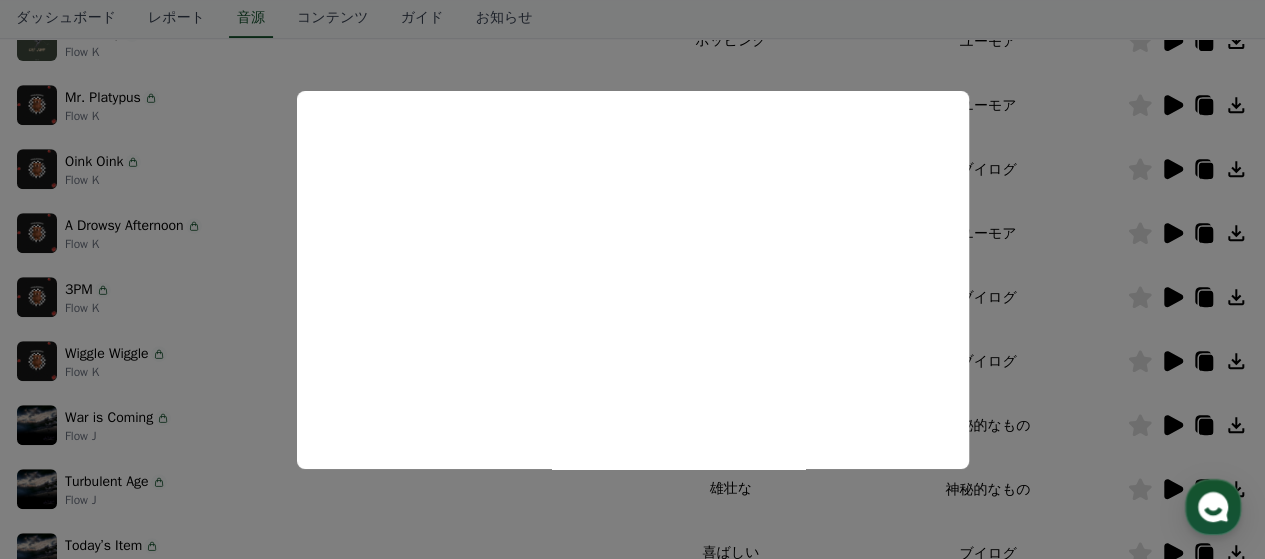 click at bounding box center (632, 279) 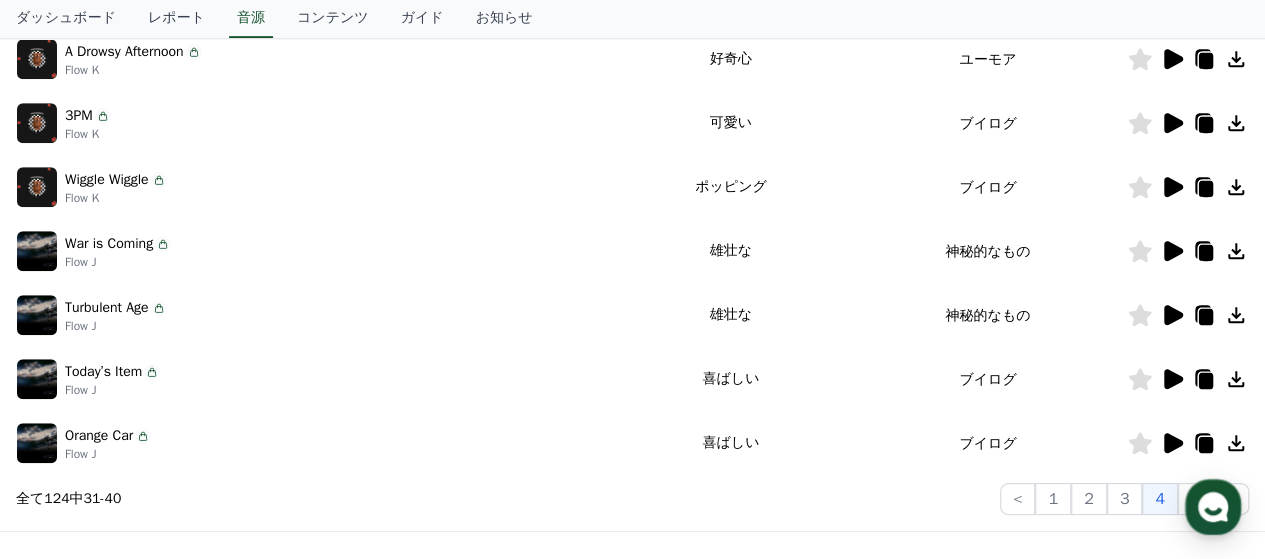 scroll, scrollTop: 600, scrollLeft: 0, axis: vertical 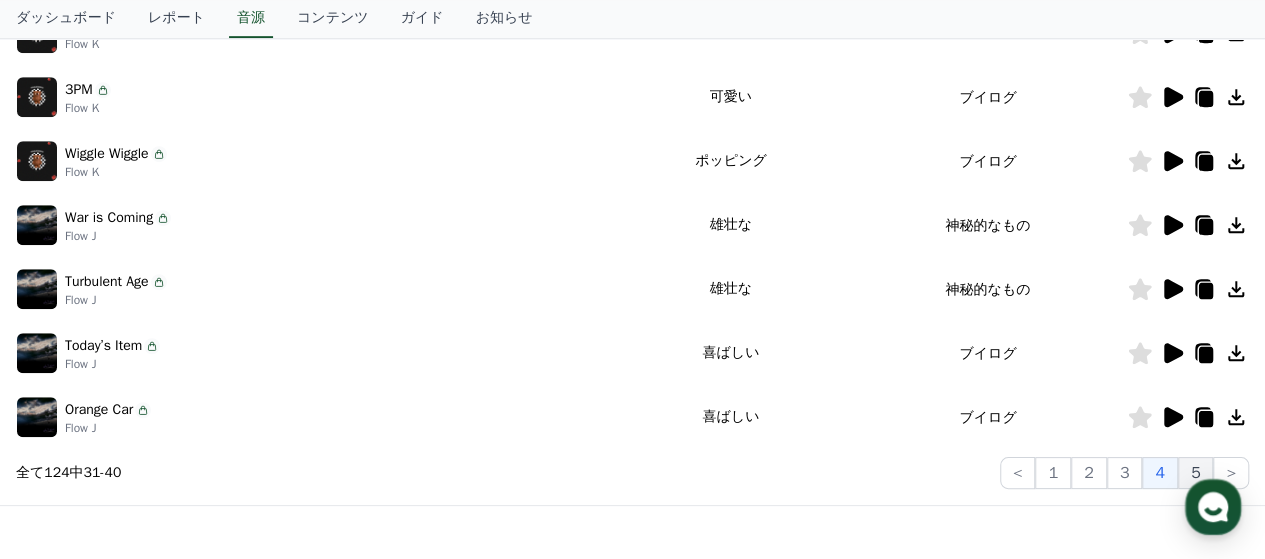 click on "5" 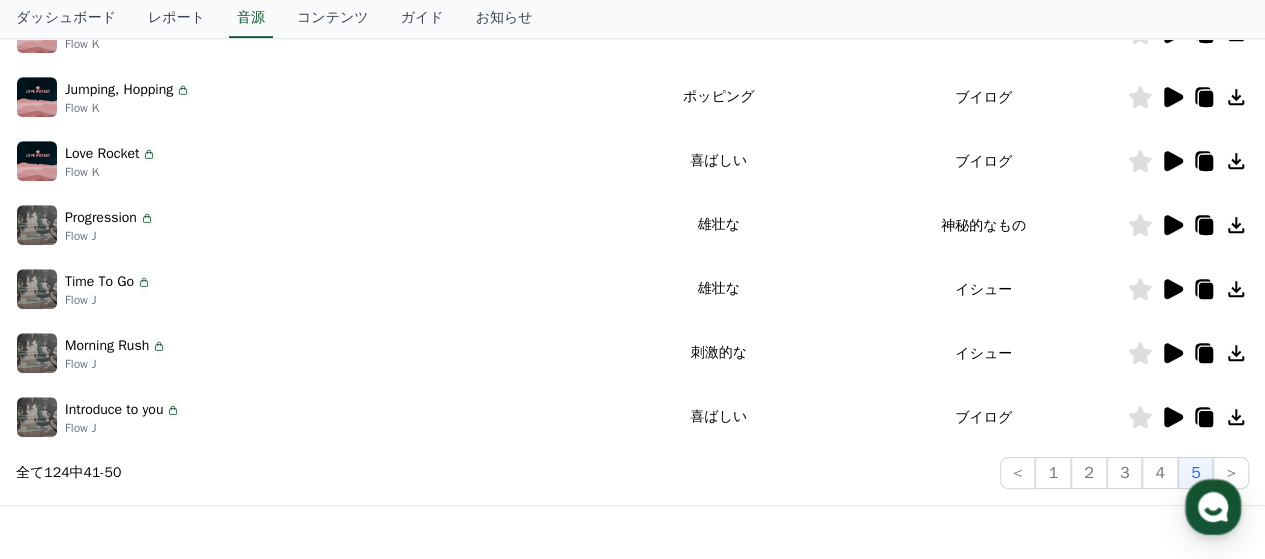 click 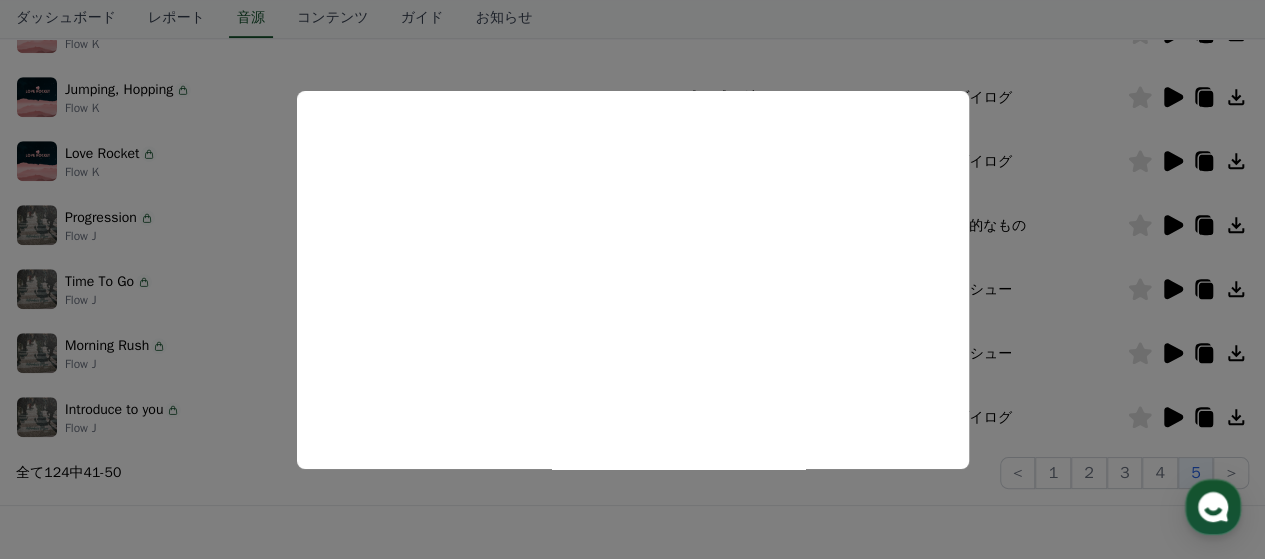 click at bounding box center (632, 279) 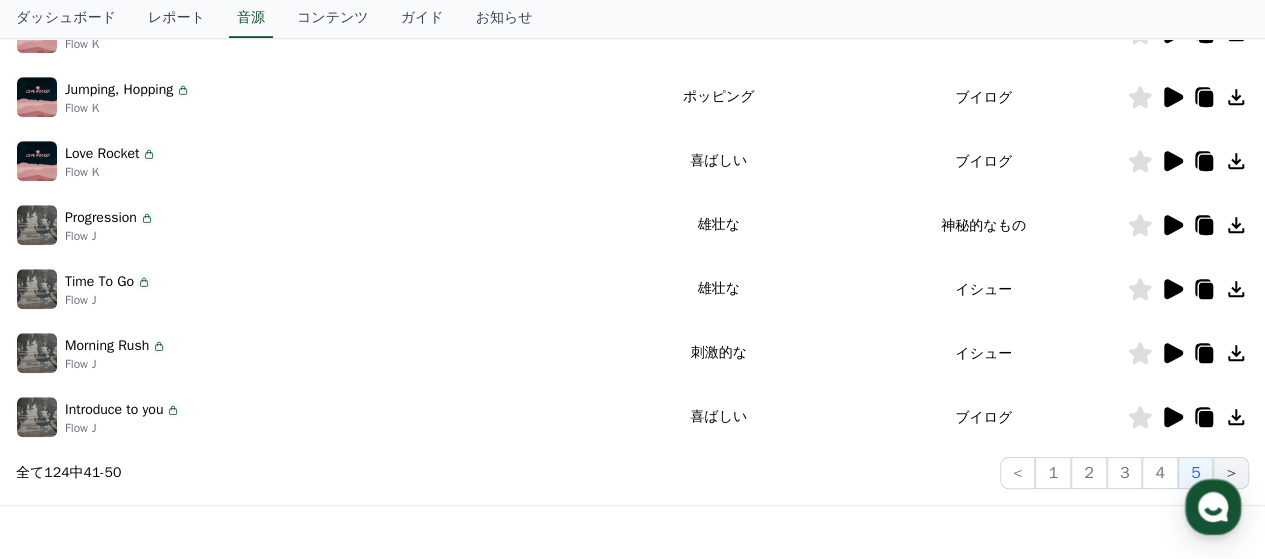 click on ">" 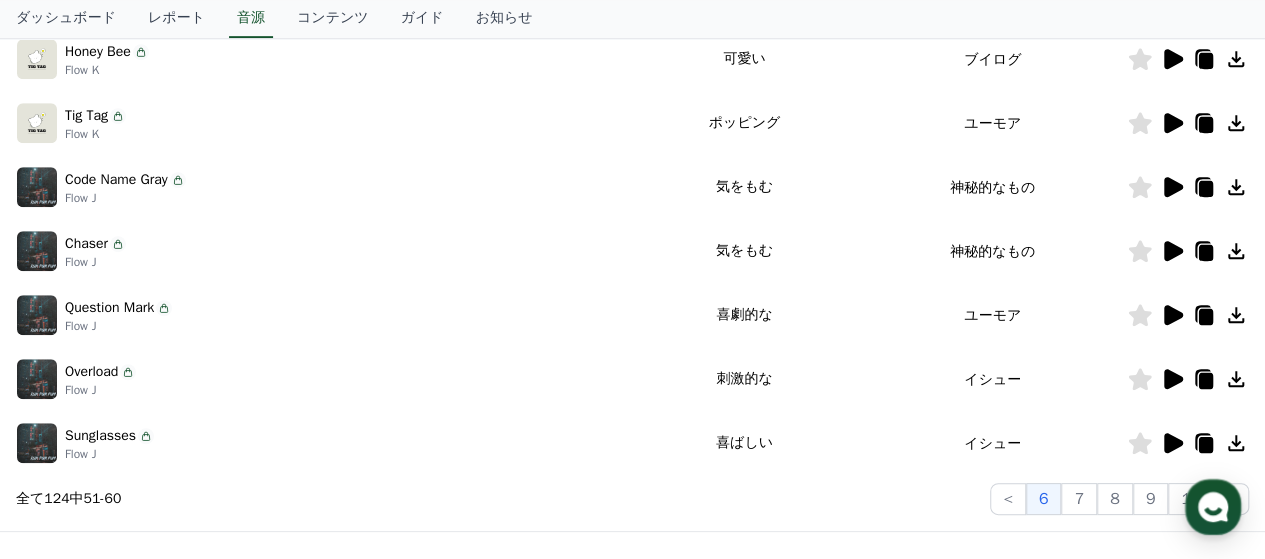 scroll, scrollTop: 600, scrollLeft: 0, axis: vertical 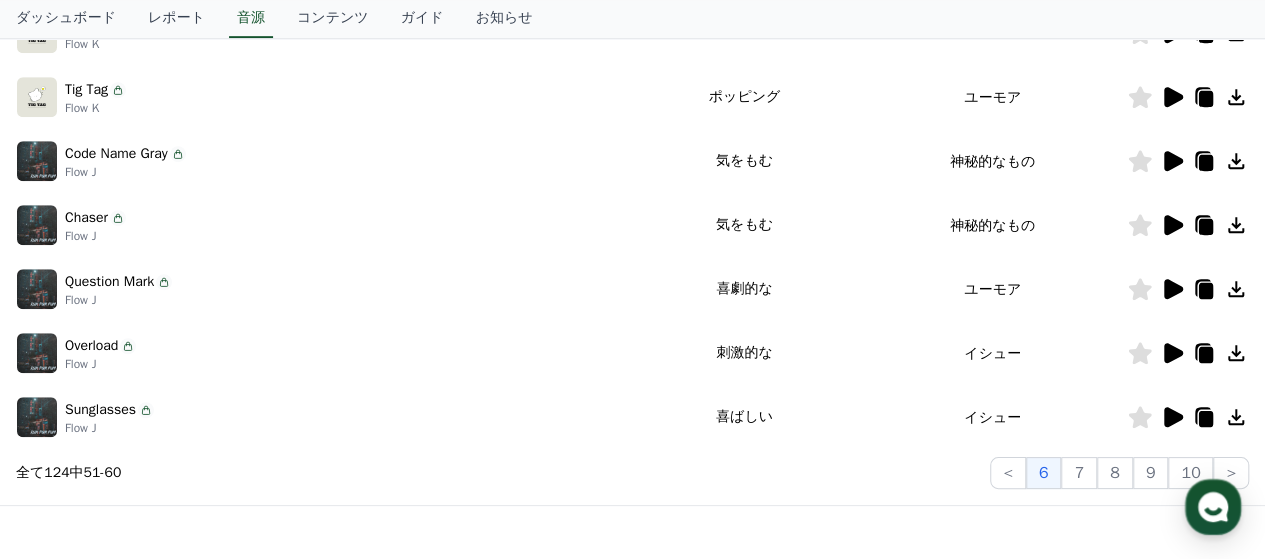click 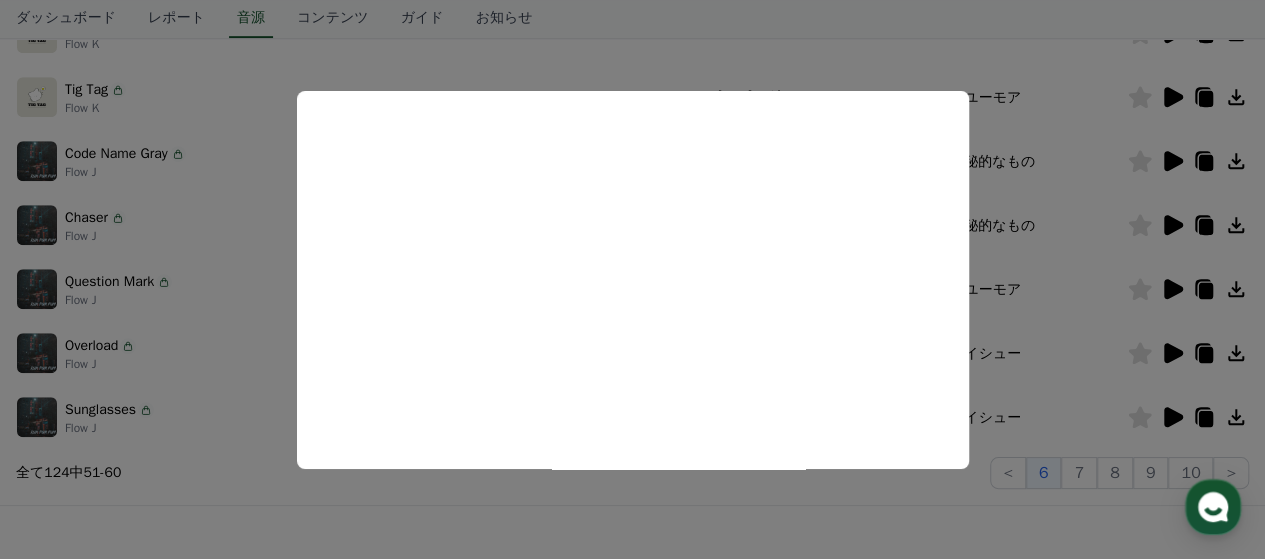 click at bounding box center [632, 279] 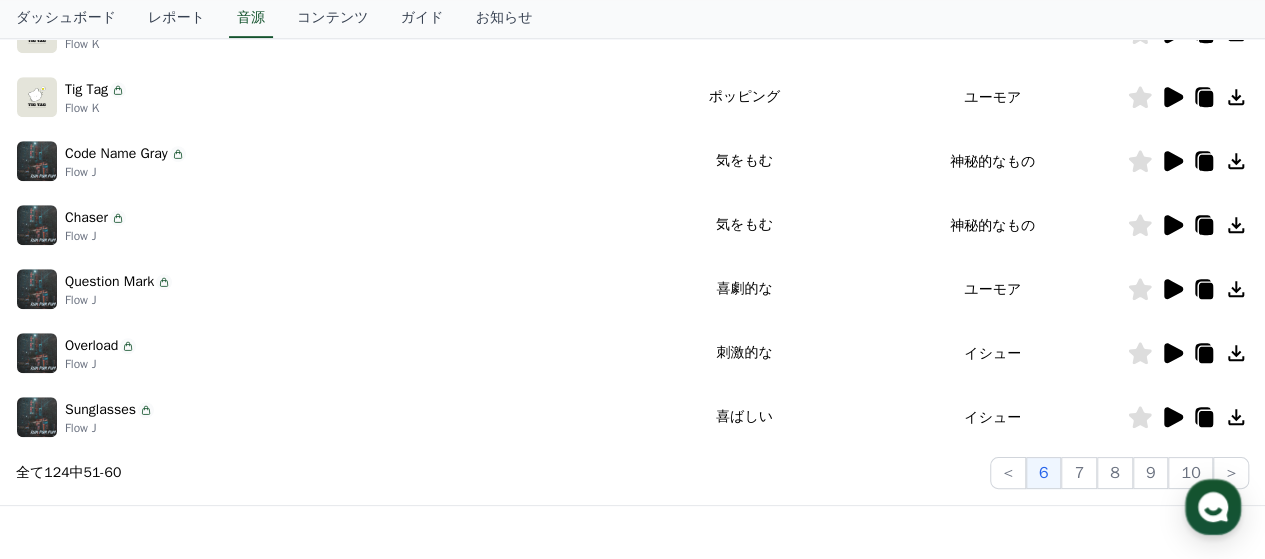 click 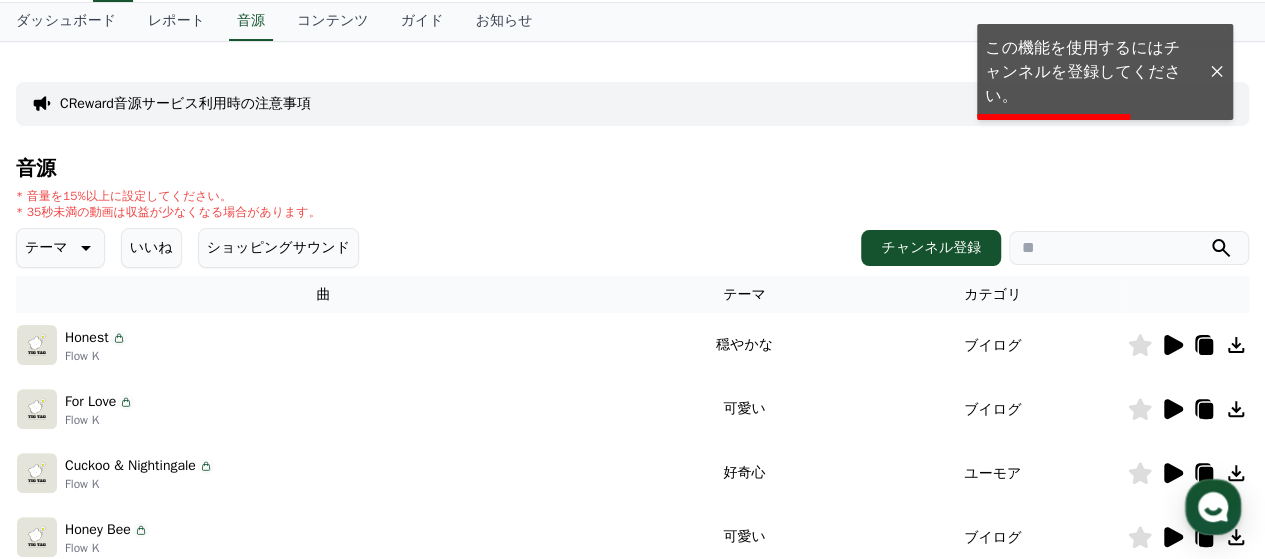 scroll, scrollTop: 0, scrollLeft: 0, axis: both 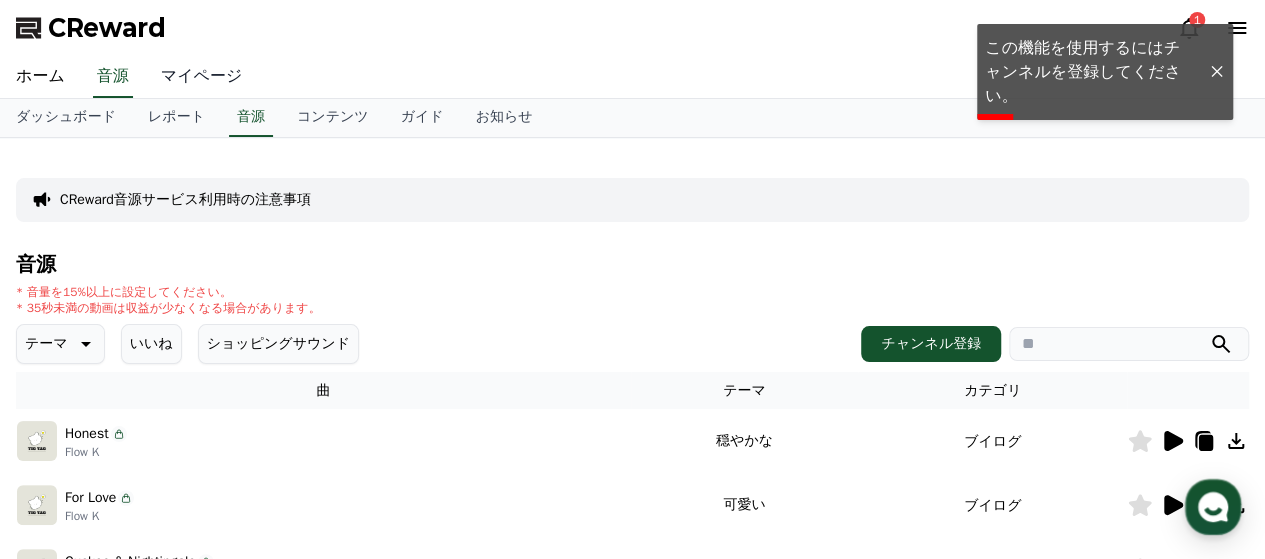 click on "マイページ" at bounding box center (202, 77) 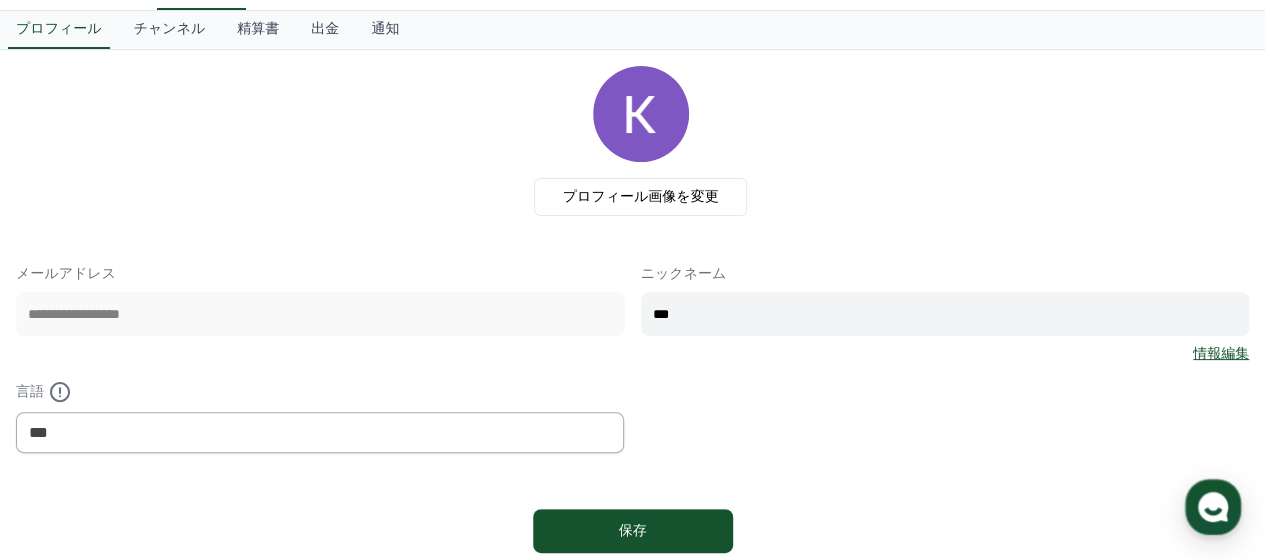 scroll, scrollTop: 0, scrollLeft: 0, axis: both 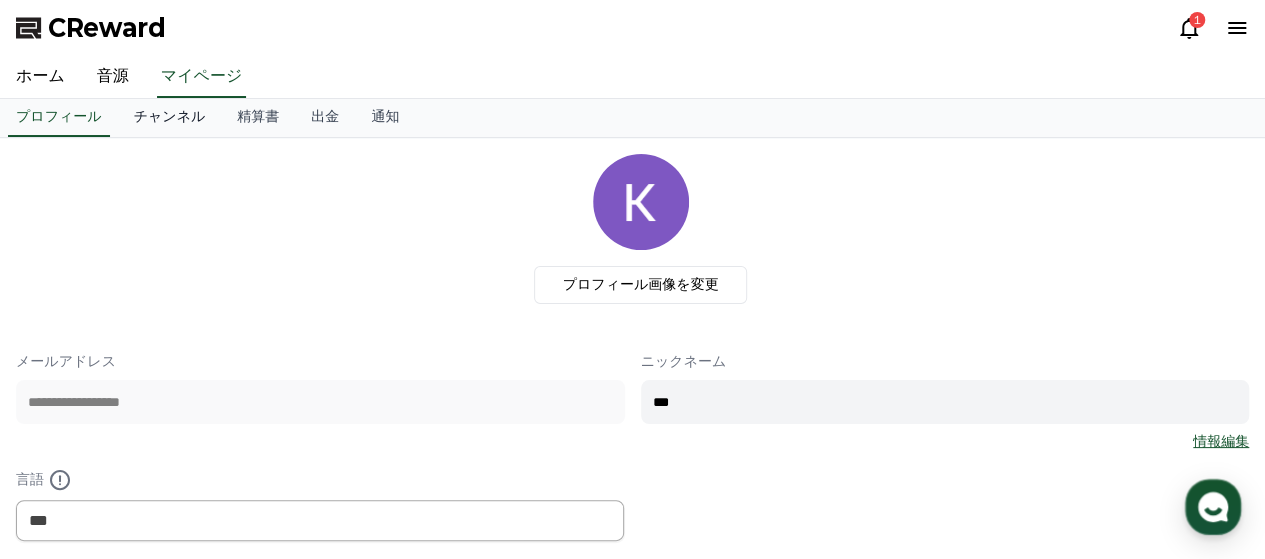 click on "チャンネル" at bounding box center (170, 118) 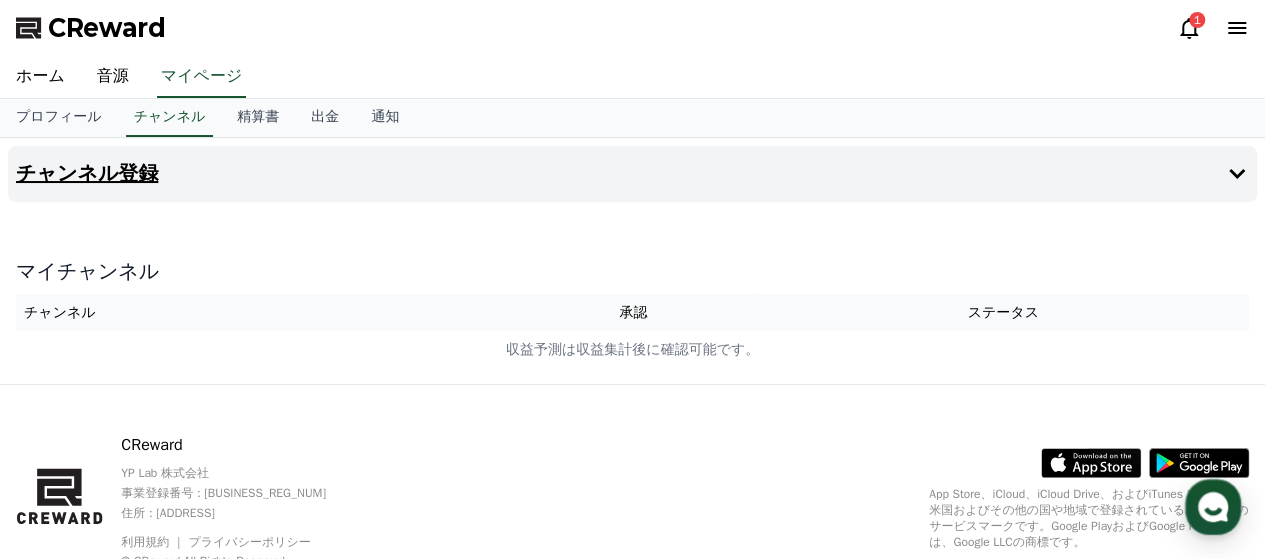 click on "チャンネル登録" at bounding box center [87, 174] 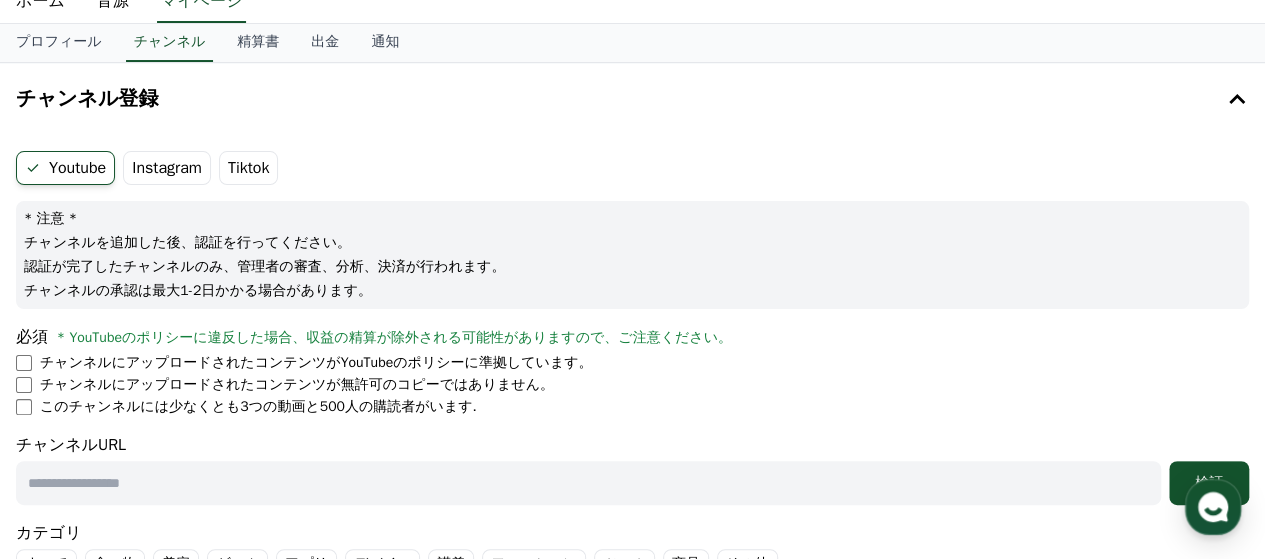 scroll, scrollTop: 200, scrollLeft: 0, axis: vertical 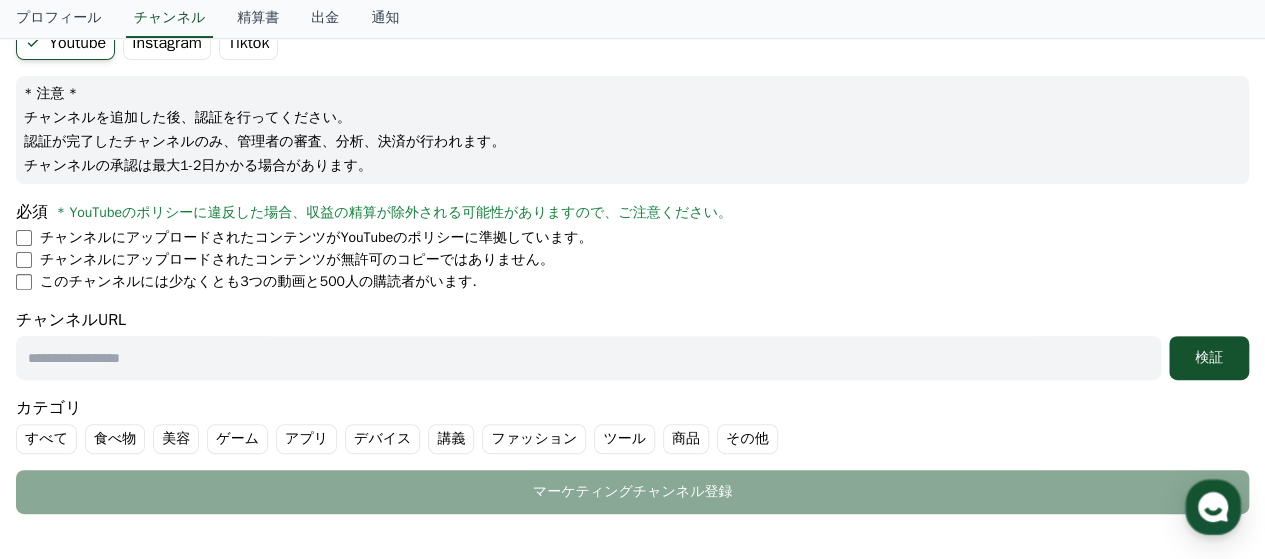 click at bounding box center [588, 358] 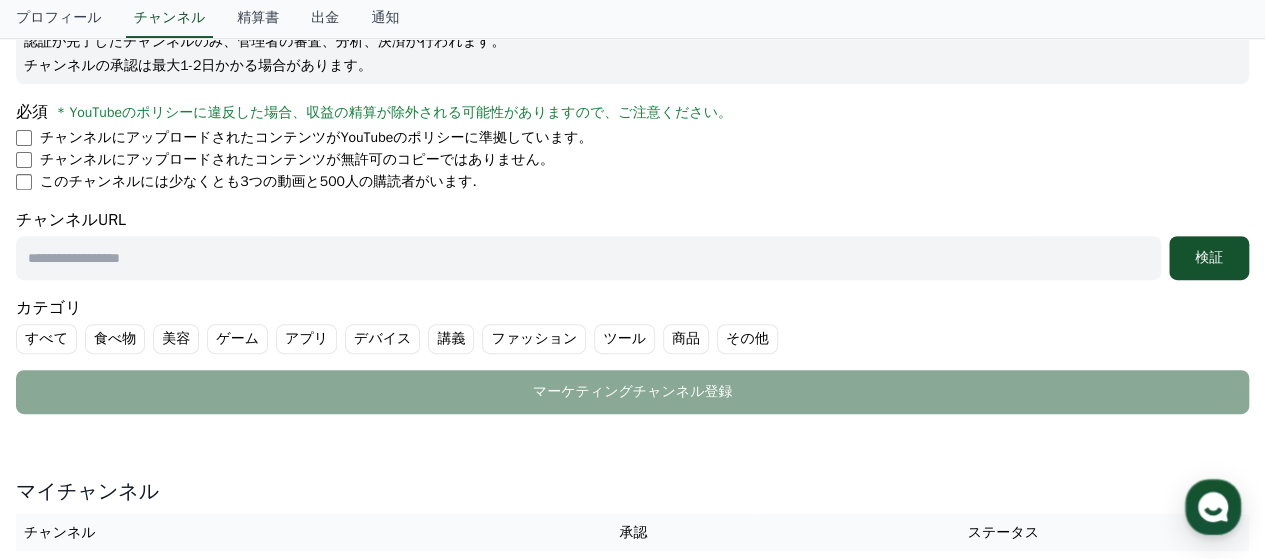 click at bounding box center (588, 258) 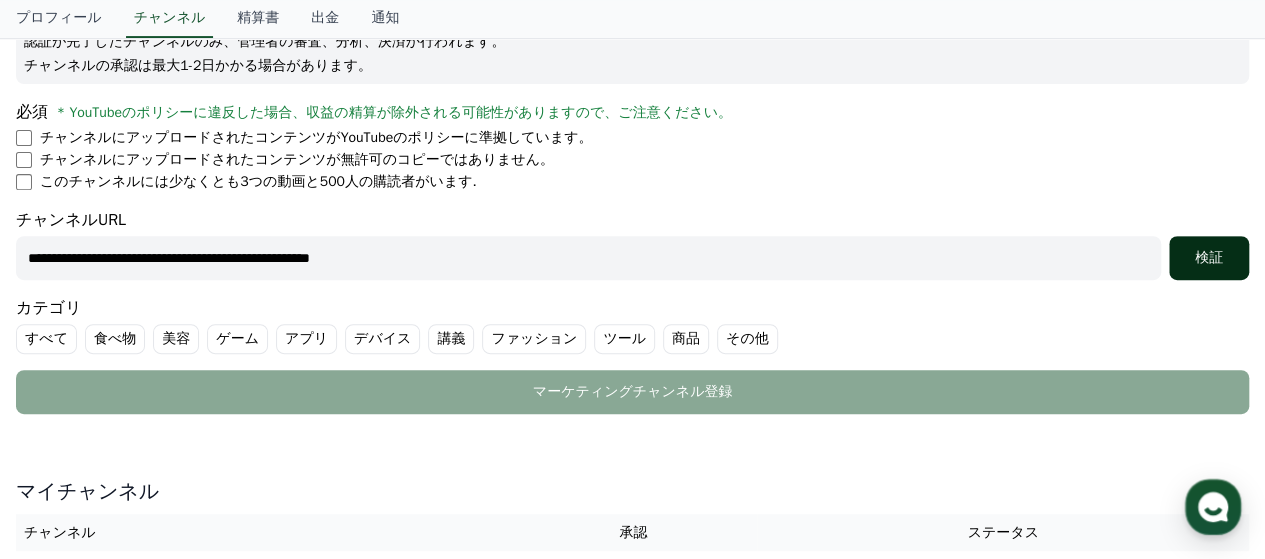 type on "**********" 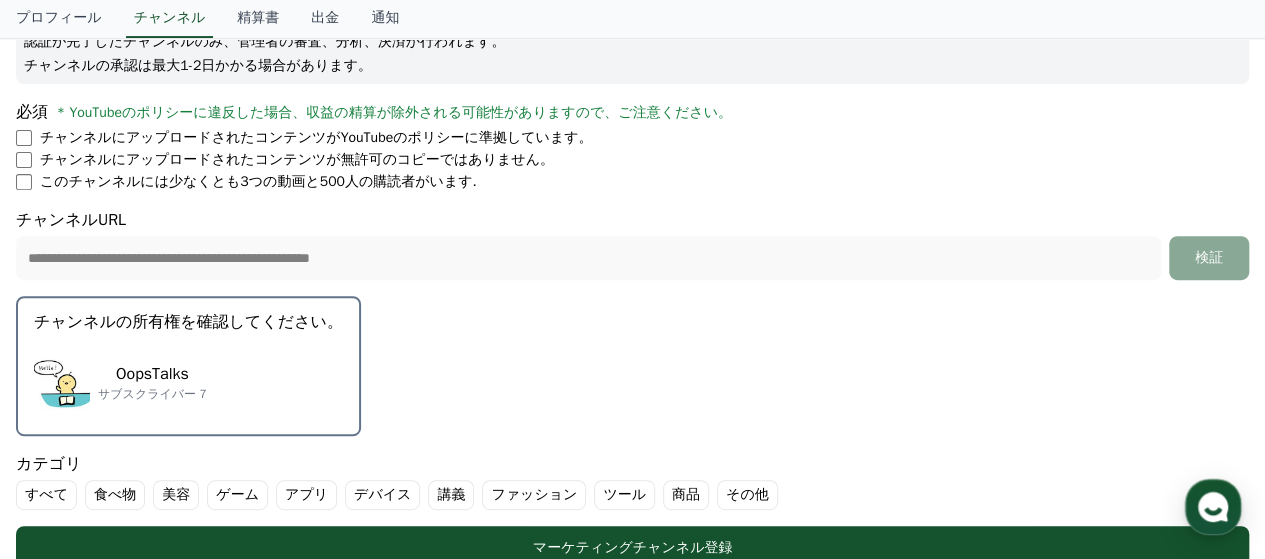 click on "OopsTalks   サブスクライバー
7" at bounding box center [188, 382] 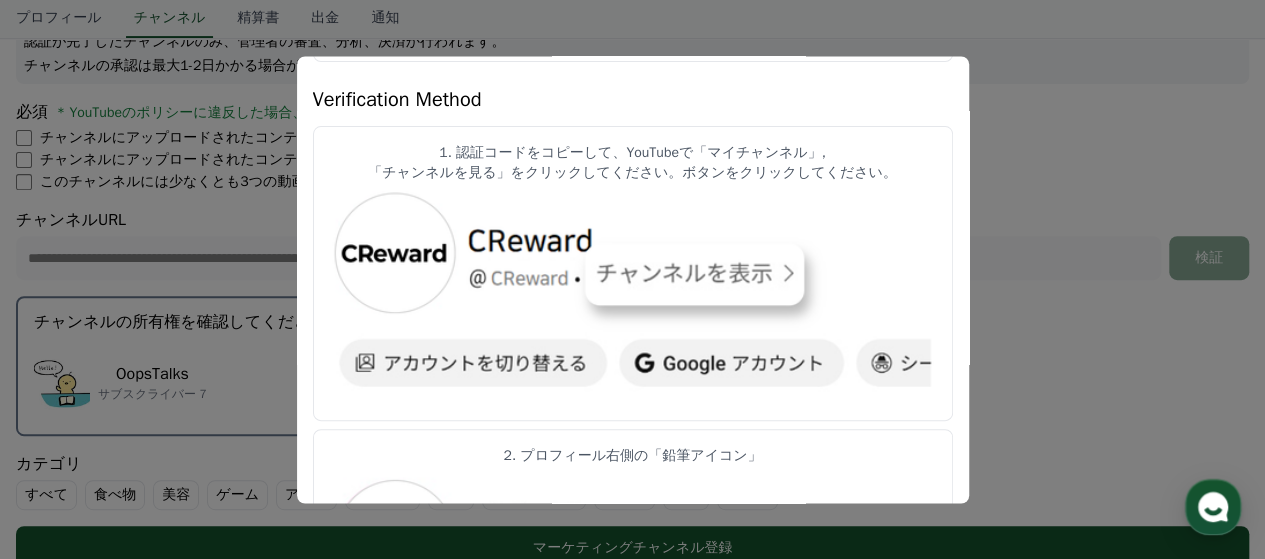 scroll, scrollTop: 0, scrollLeft: 0, axis: both 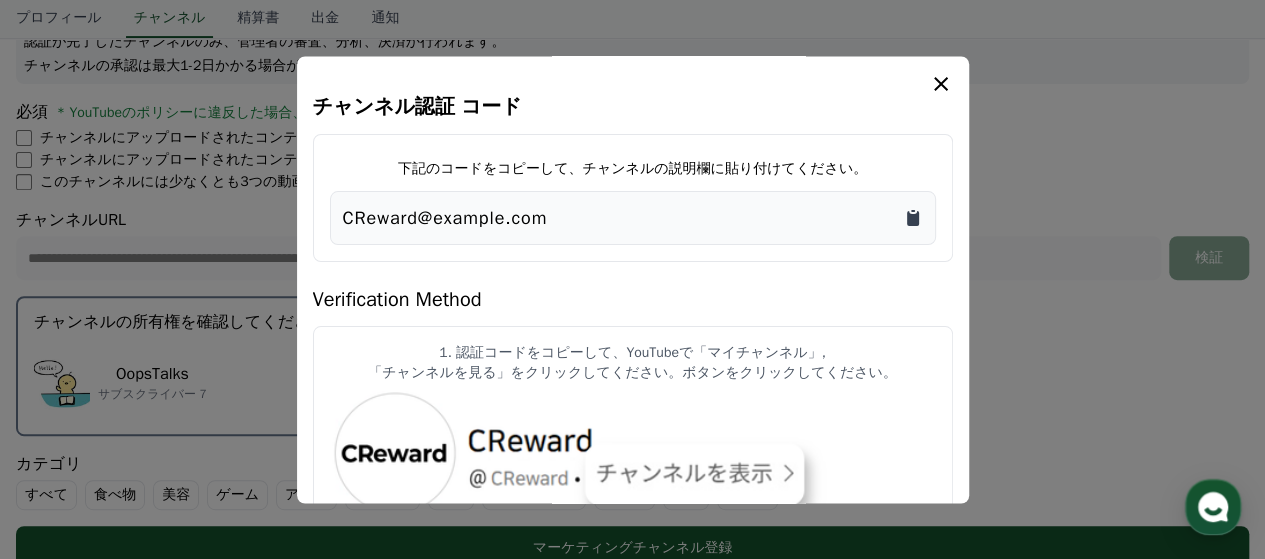 click 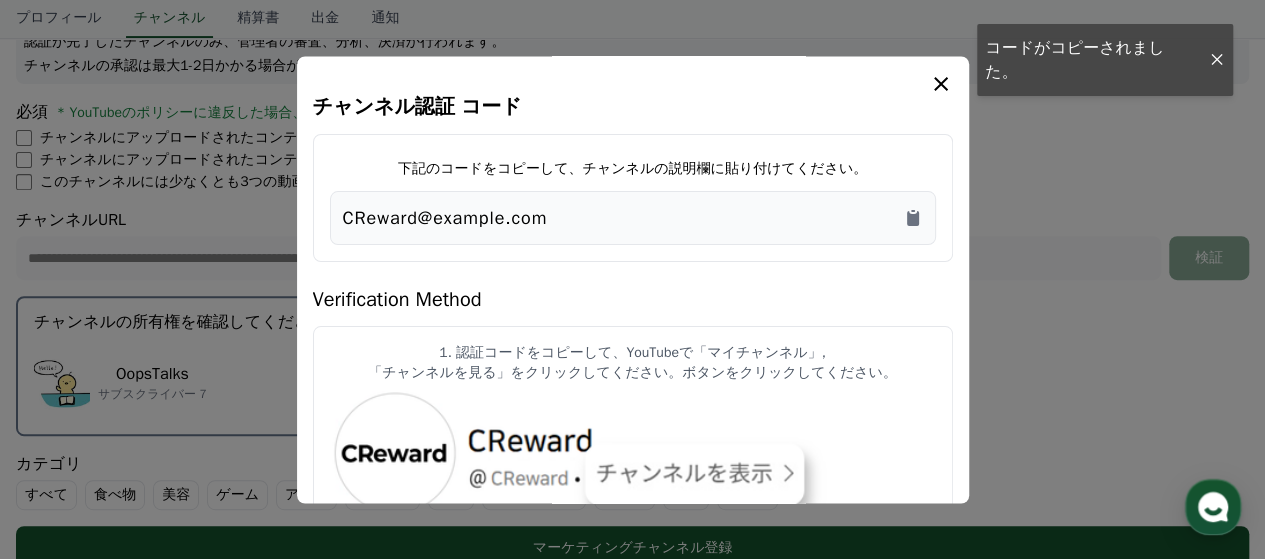 click 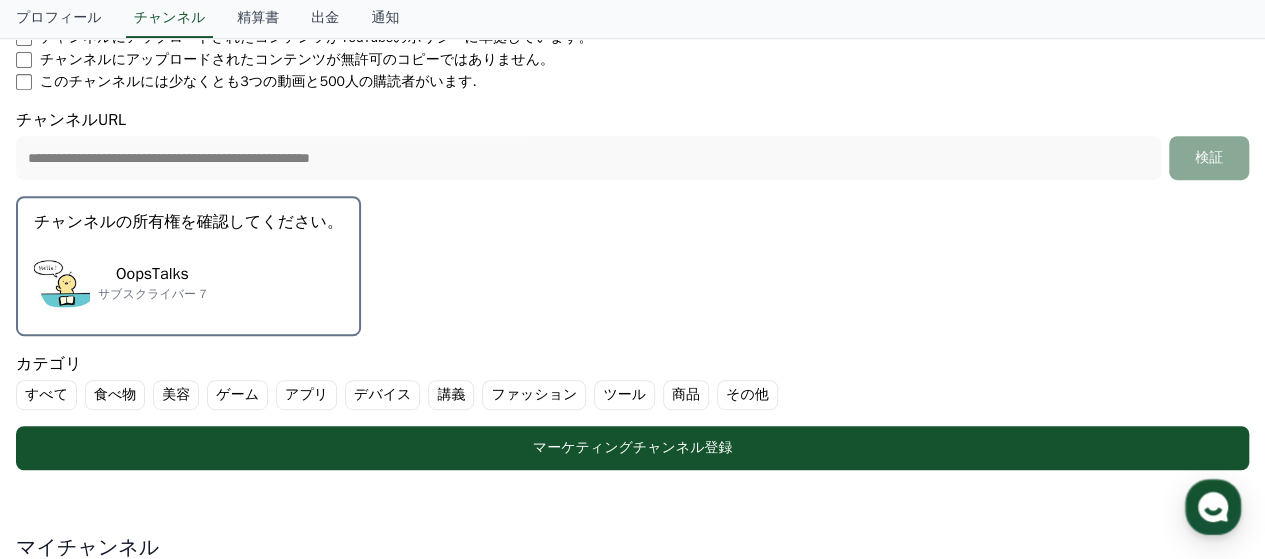 scroll, scrollTop: 0, scrollLeft: 0, axis: both 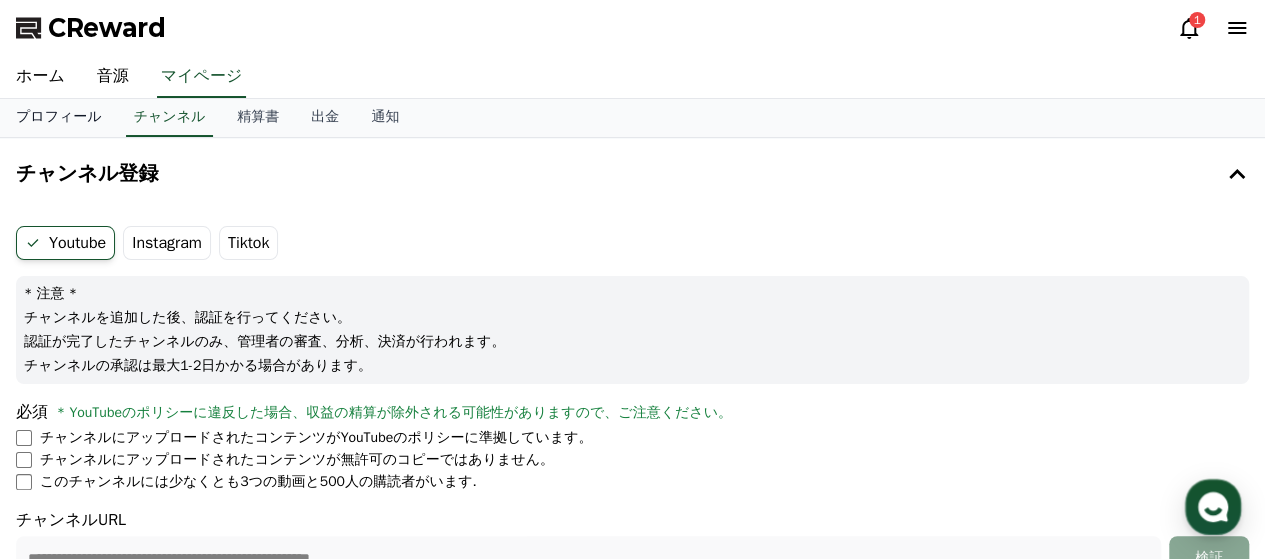 click on "プロフィール" at bounding box center [59, 118] 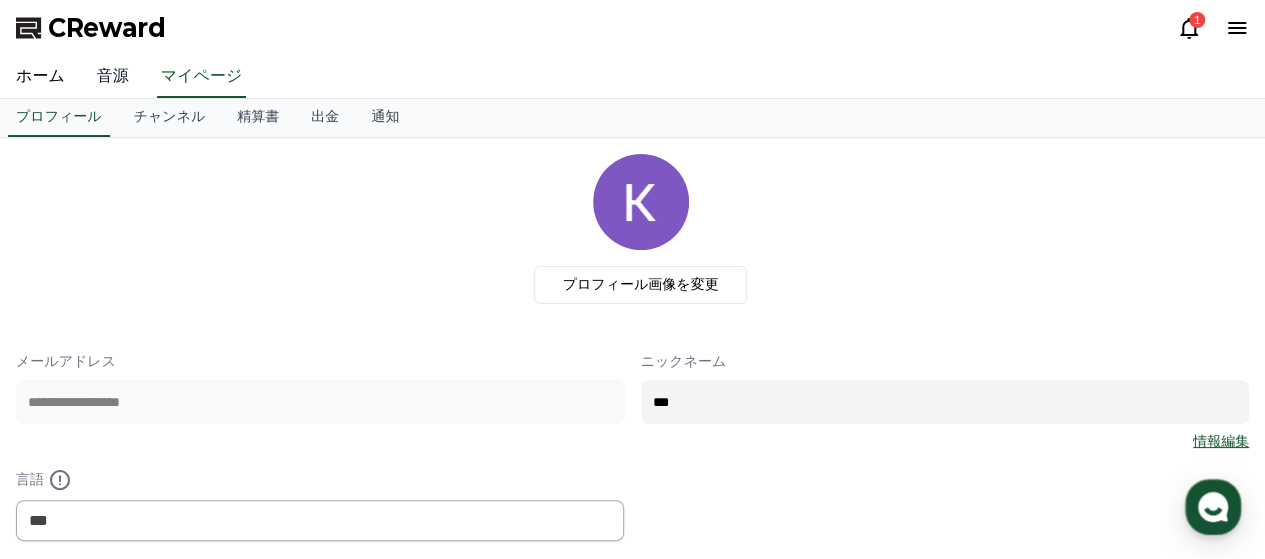 click on "音源" at bounding box center [113, 77] 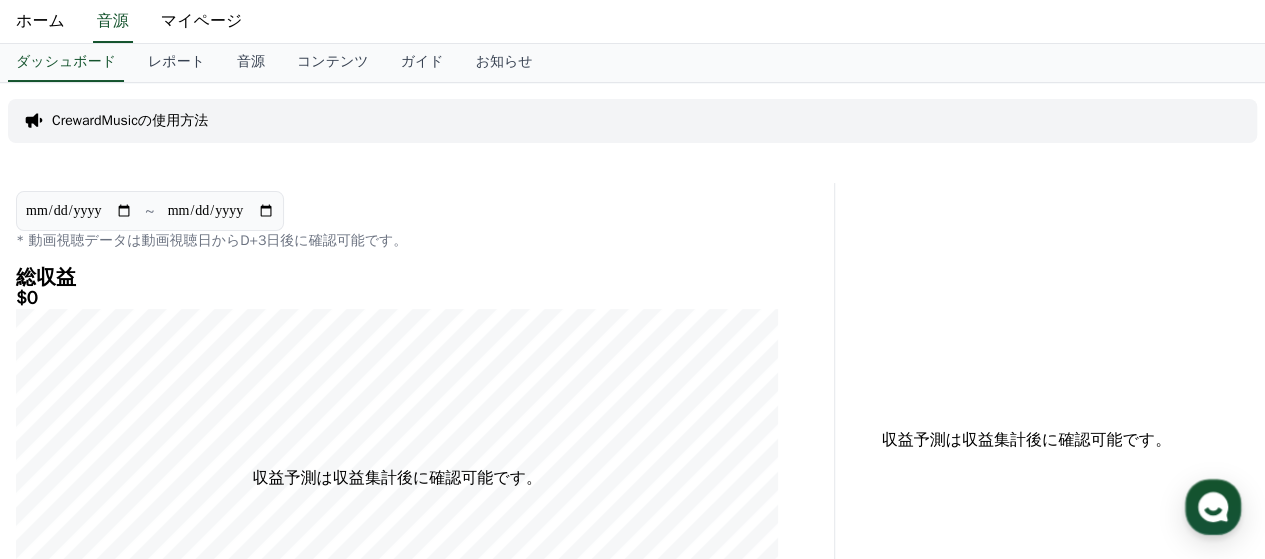scroll, scrollTop: 0, scrollLeft: 0, axis: both 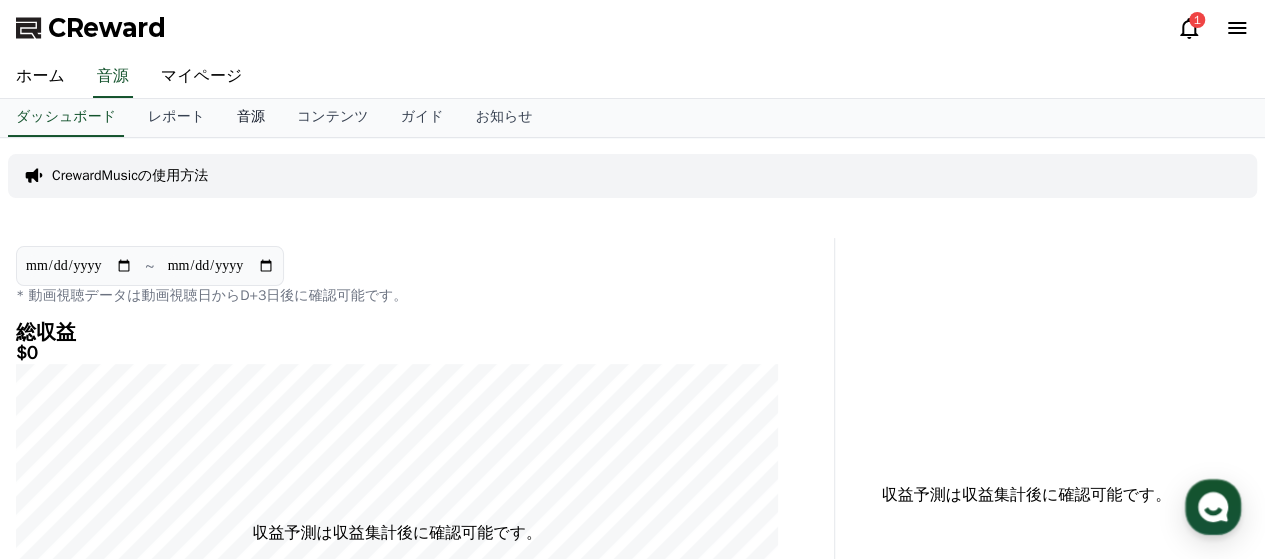 click on "音源" at bounding box center (251, 118) 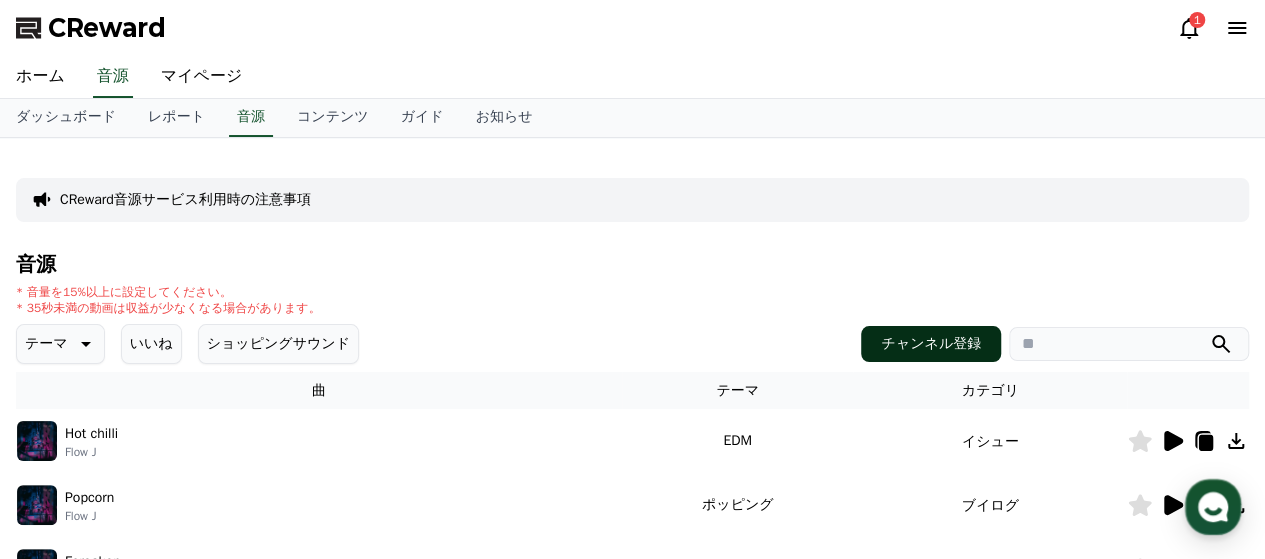 click on "チャンネル登録" at bounding box center (931, 344) 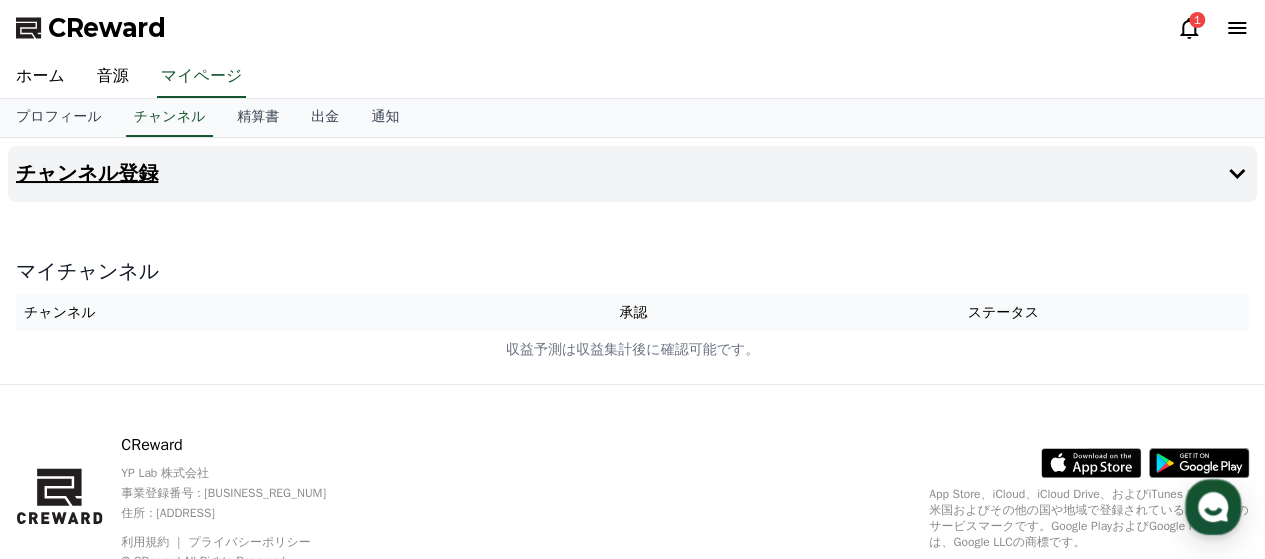 click on "チャンネル登録" at bounding box center (632, 174) 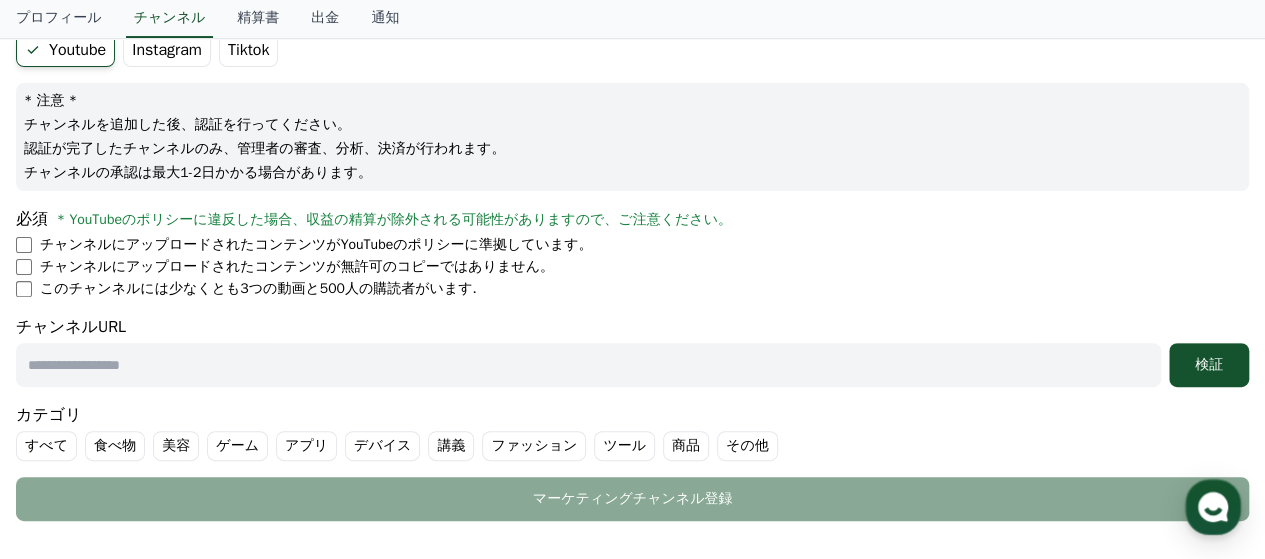 scroll, scrollTop: 100, scrollLeft: 0, axis: vertical 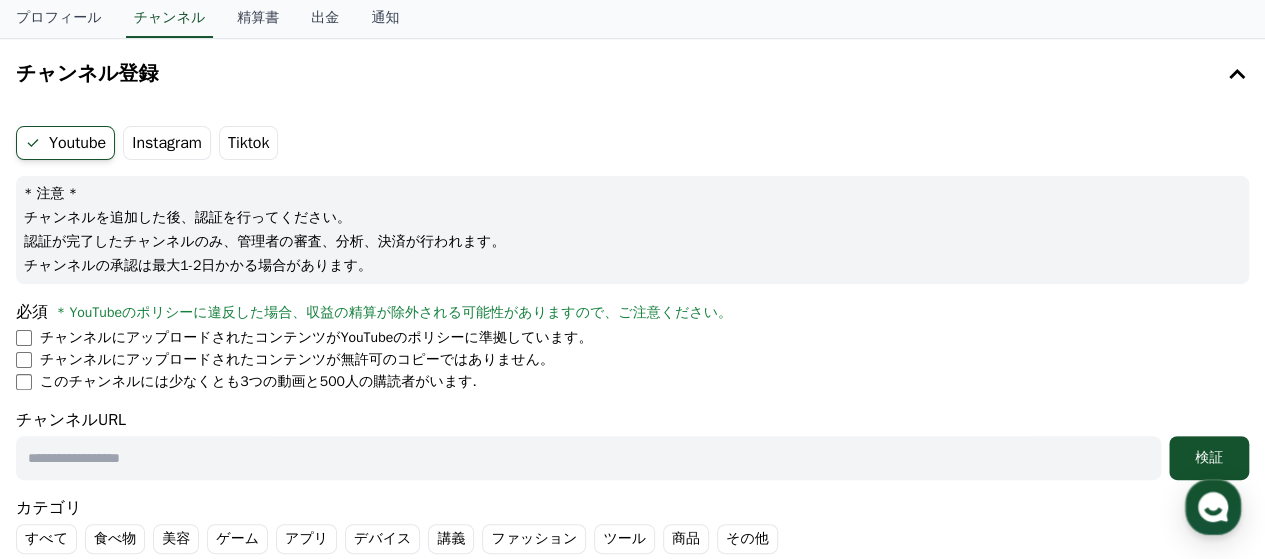 click on "Instagram" at bounding box center [167, 143] 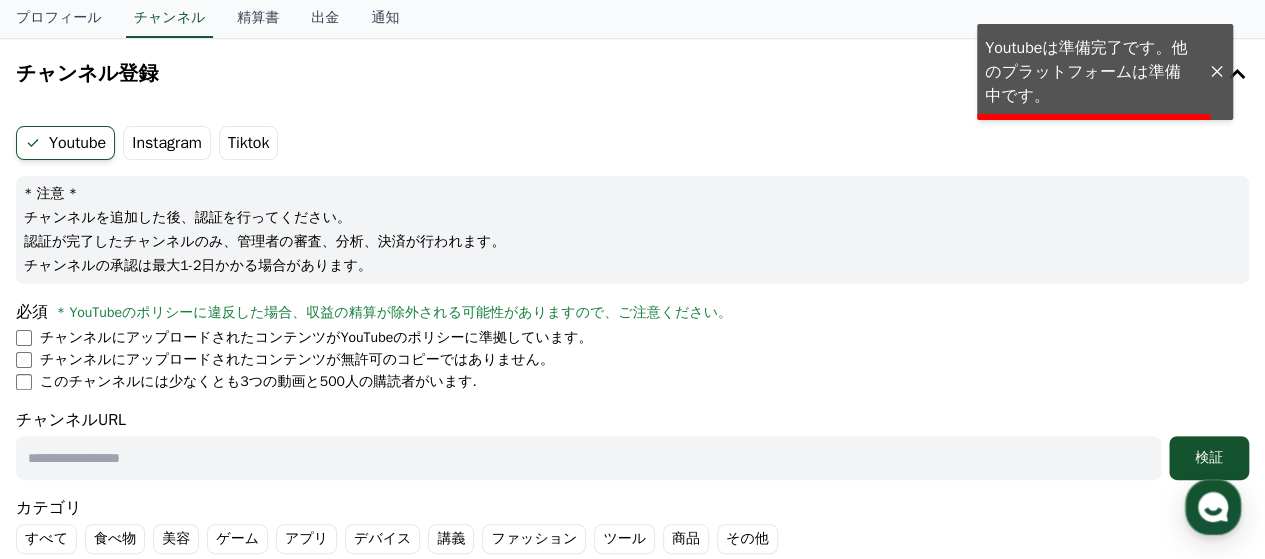 click on "Tiktok" at bounding box center (249, 143) 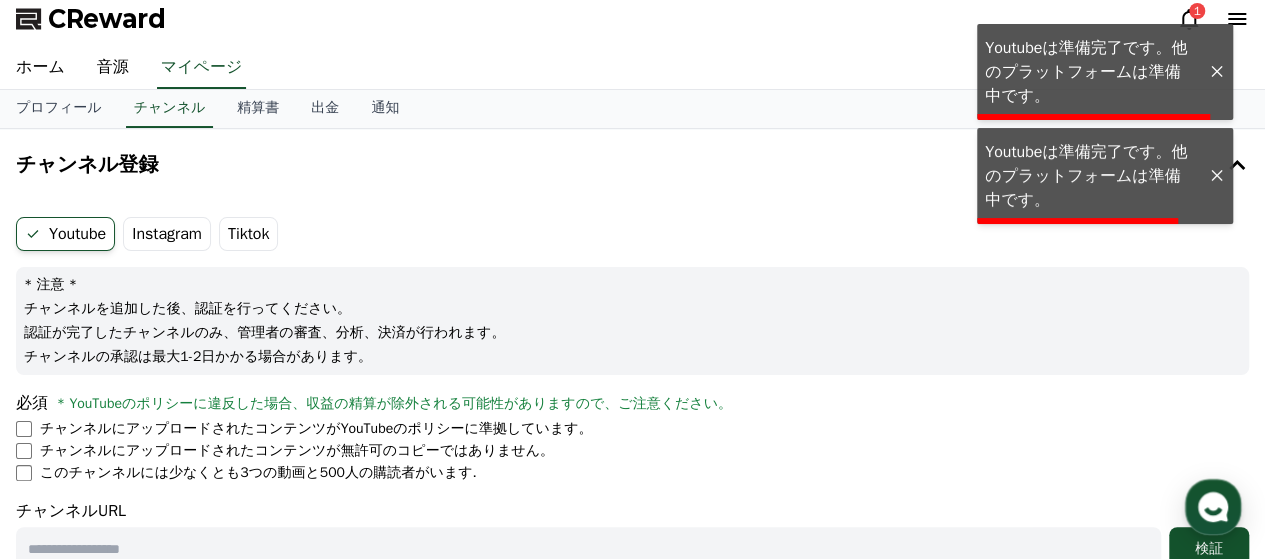scroll, scrollTop: 0, scrollLeft: 0, axis: both 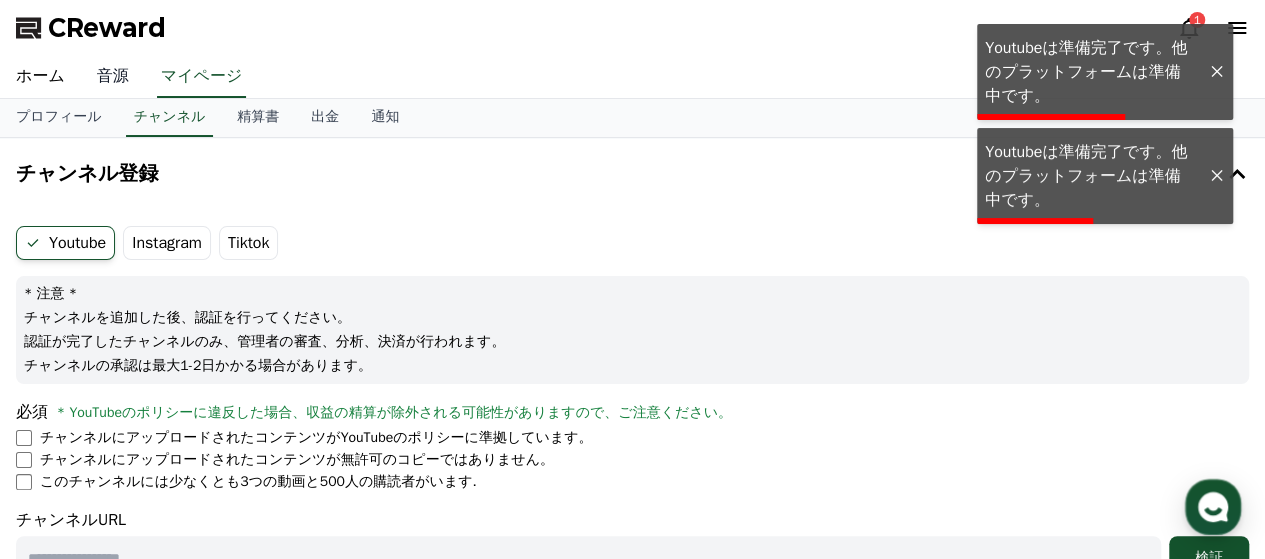 click on "音源" at bounding box center (113, 77) 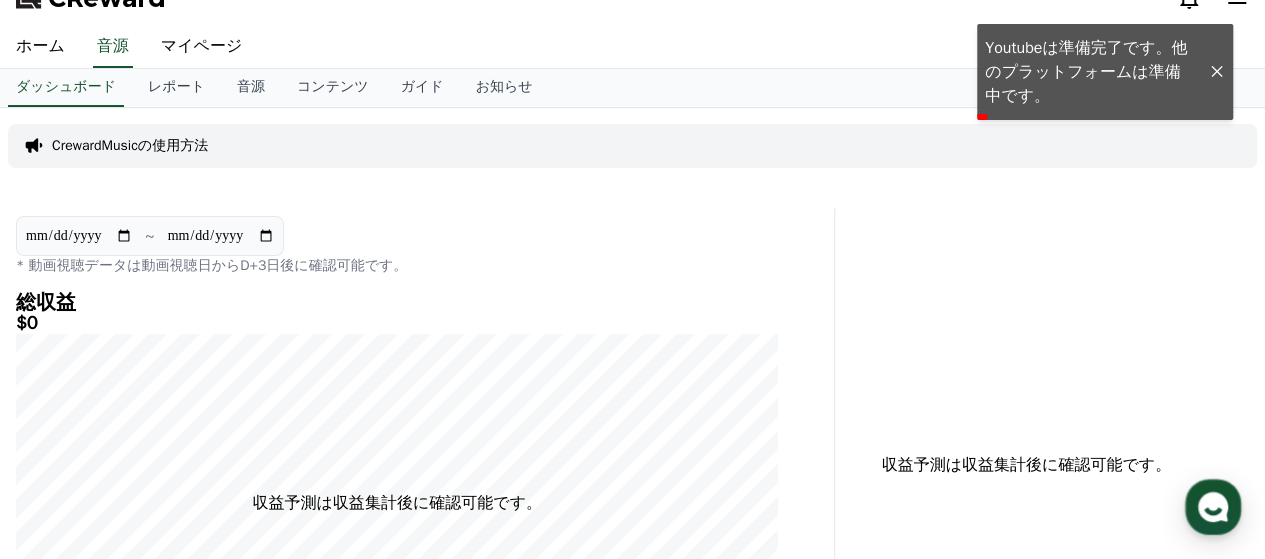 scroll, scrollTop: 0, scrollLeft: 0, axis: both 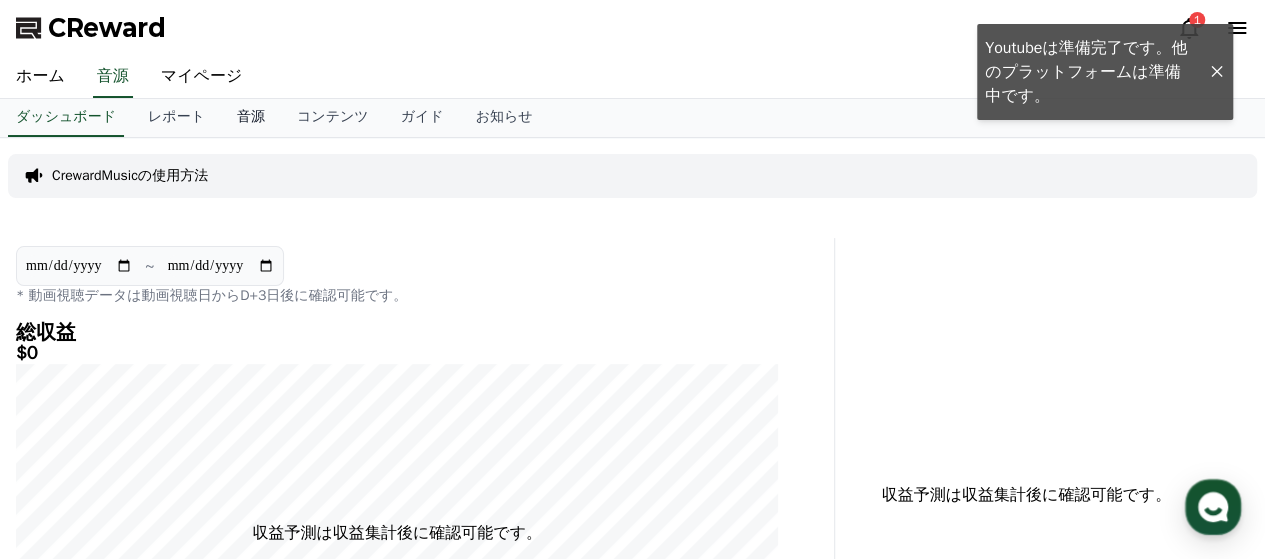 click on "音源" at bounding box center [251, 118] 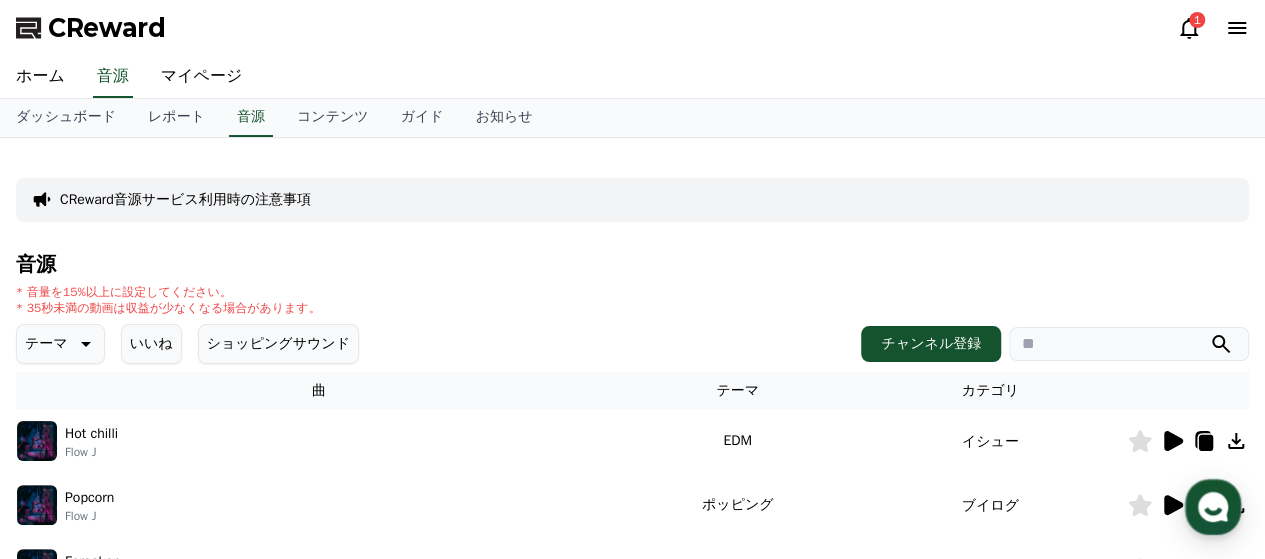 click 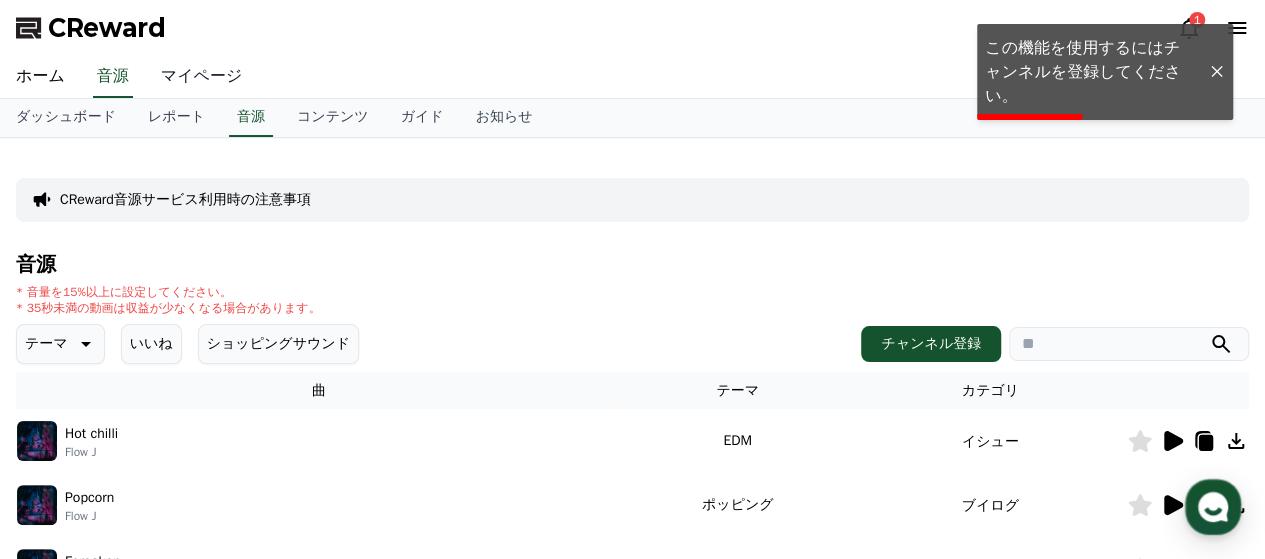 click on "マイページ" at bounding box center [202, 77] 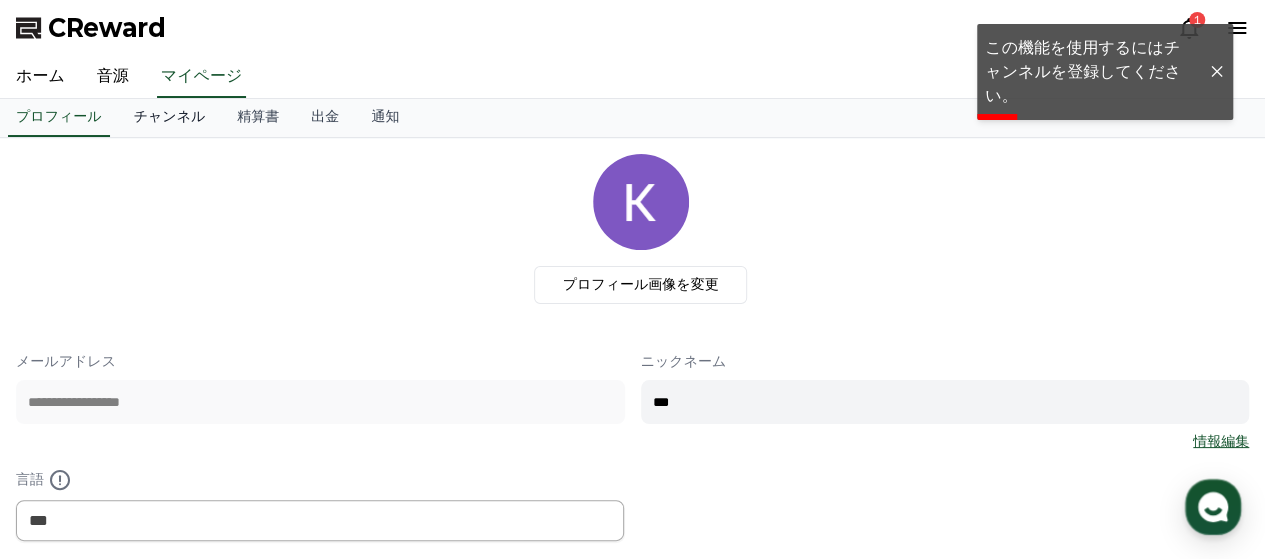 click on "チャンネル" at bounding box center (170, 118) 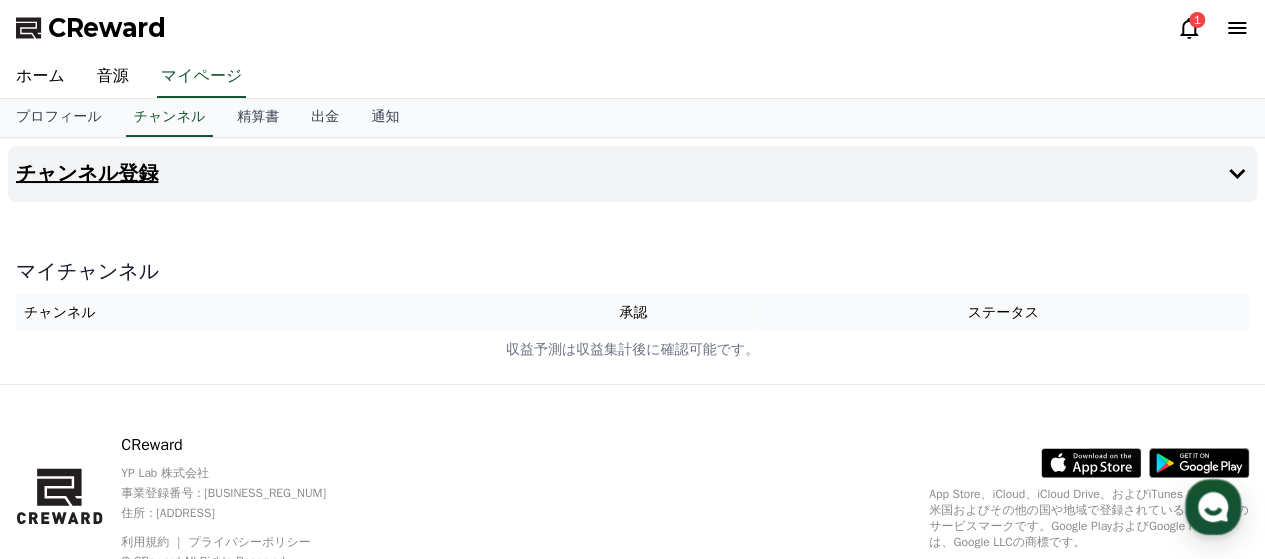 click 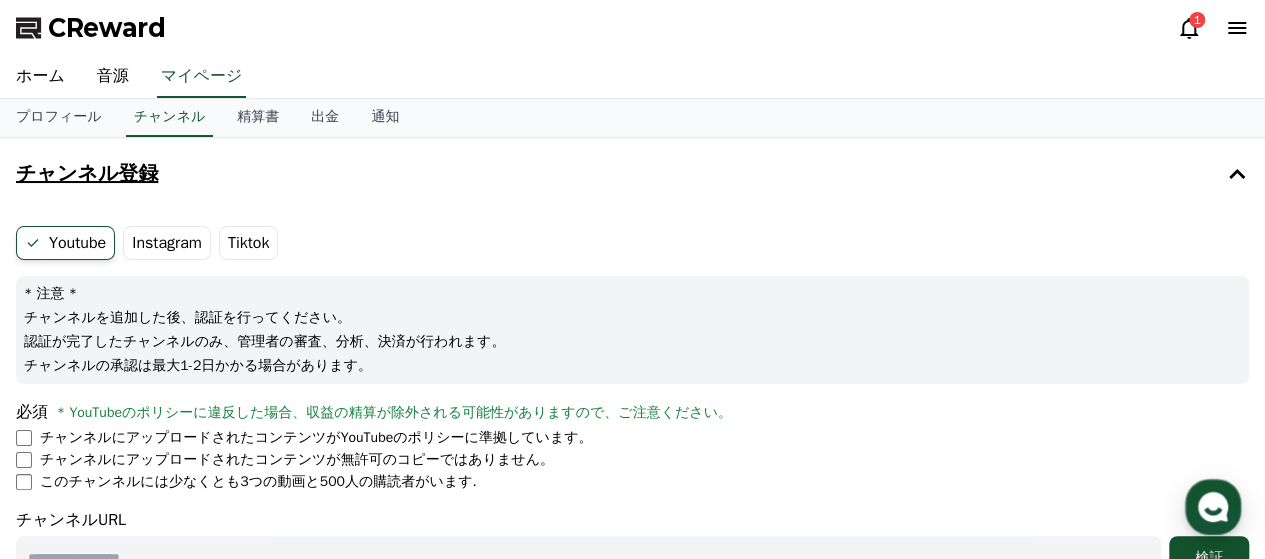 scroll, scrollTop: 100, scrollLeft: 0, axis: vertical 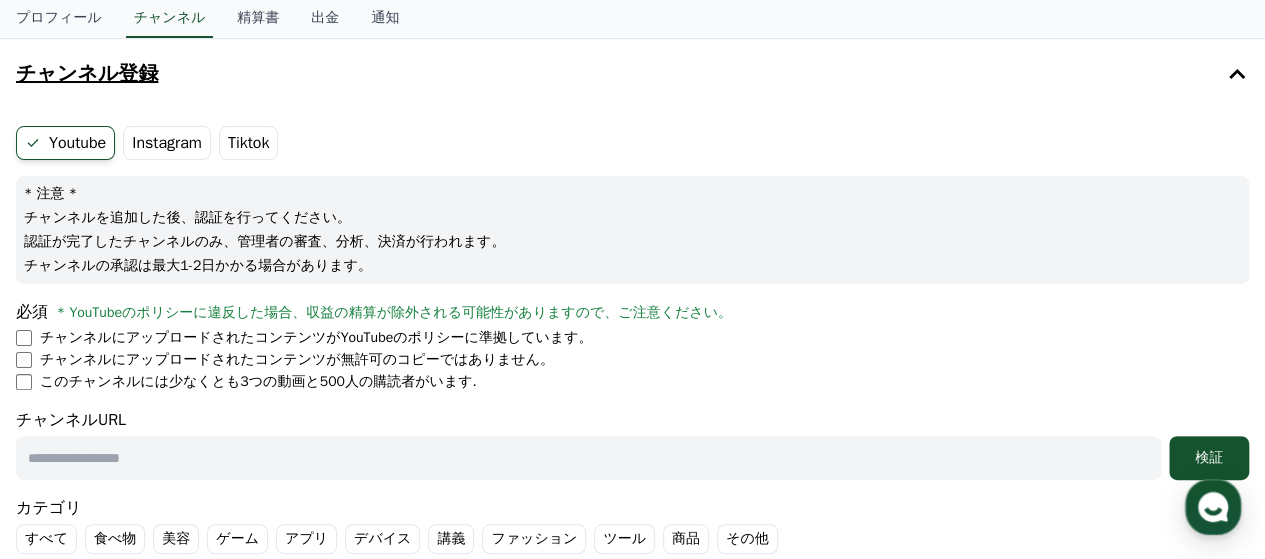 click at bounding box center (588, 458) 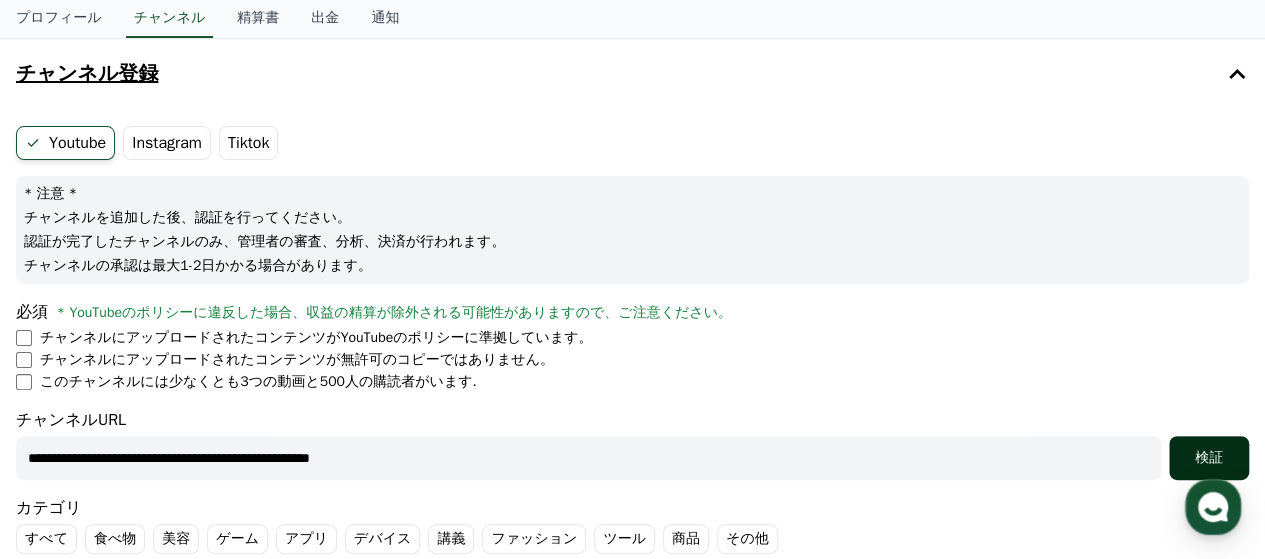 type on "**********" 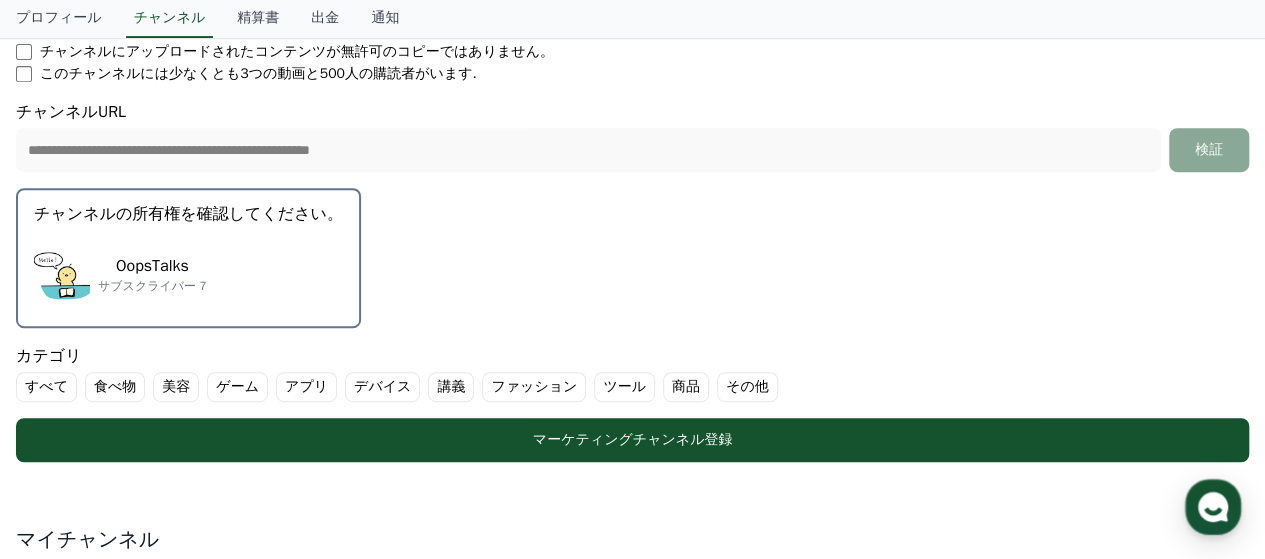 scroll, scrollTop: 500, scrollLeft: 0, axis: vertical 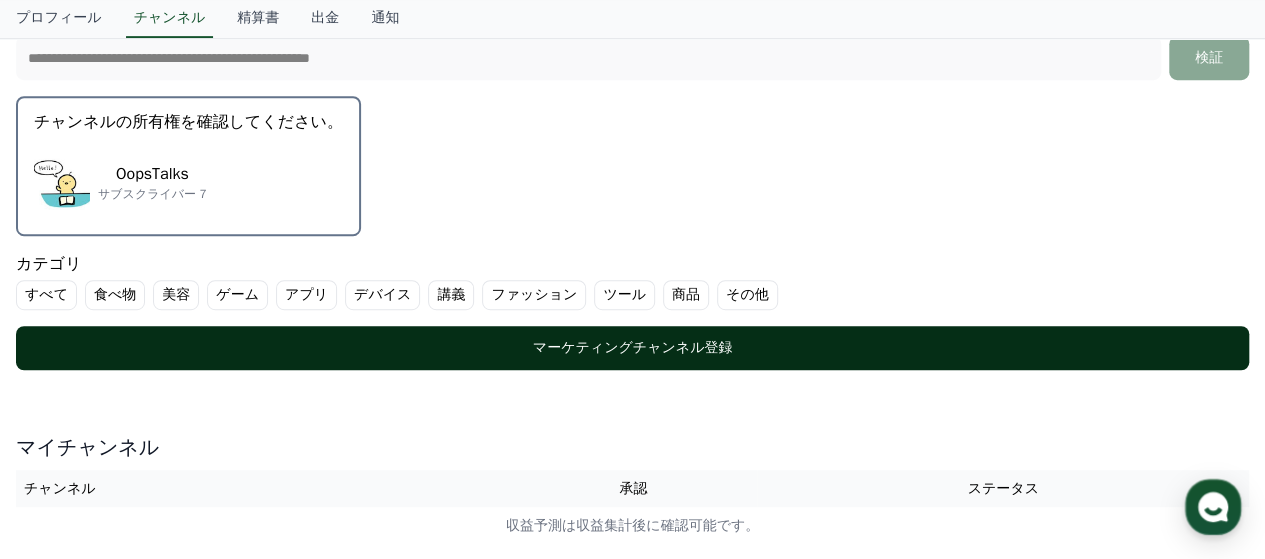 click on "マーケティングチャンネル登録" at bounding box center [632, 348] 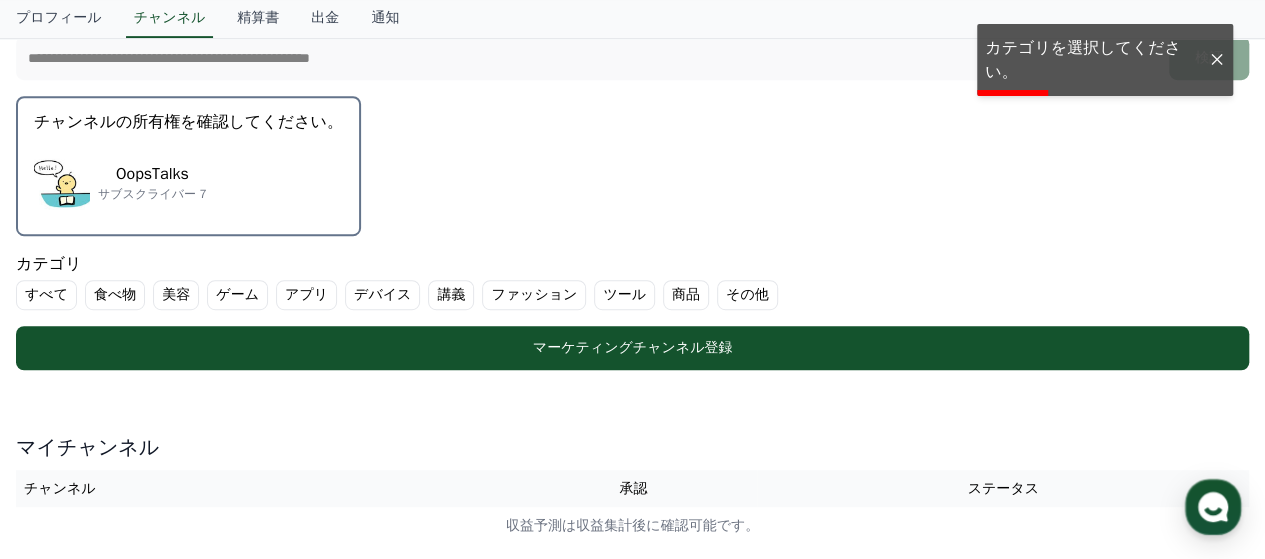 click on "美容" at bounding box center [176, 295] 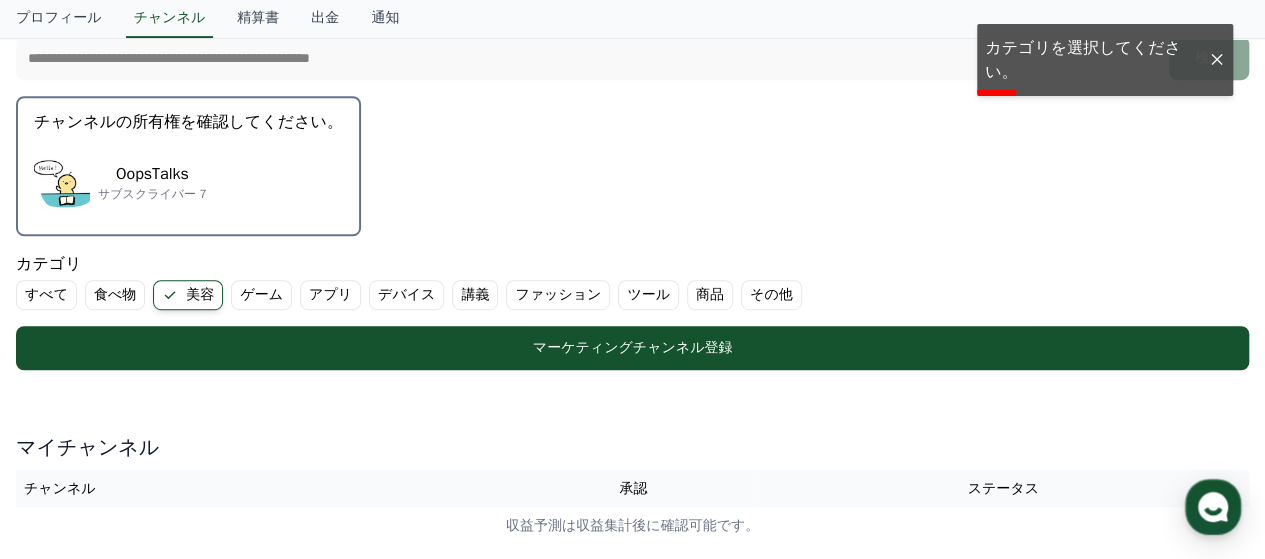 click on "ゲーム" at bounding box center [261, 295] 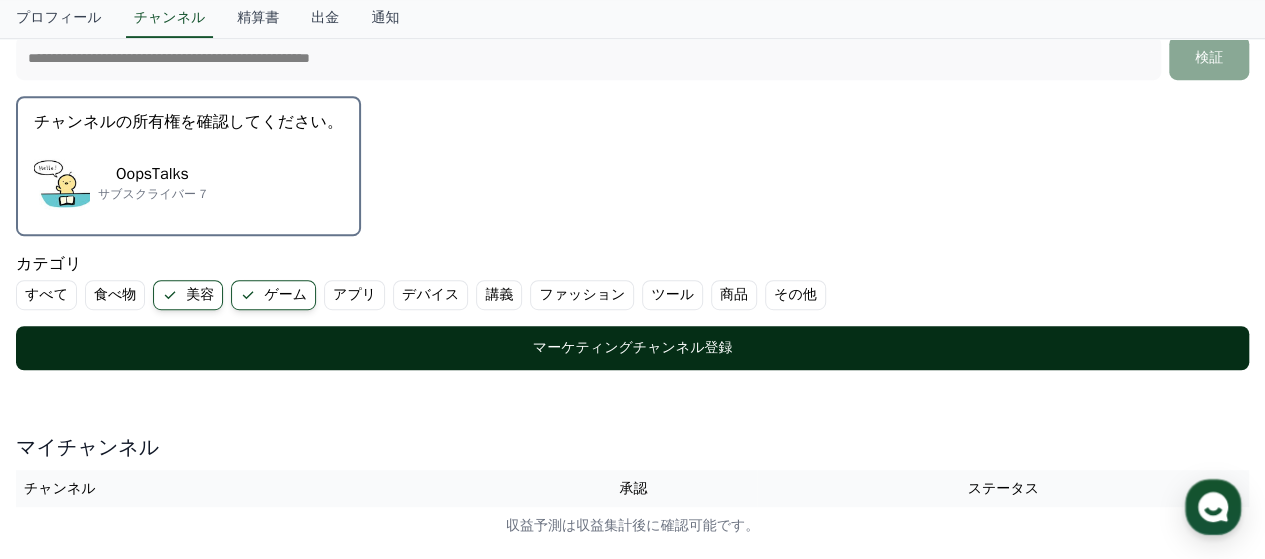 click on "マーケティングチャンネル登録" at bounding box center (632, 348) 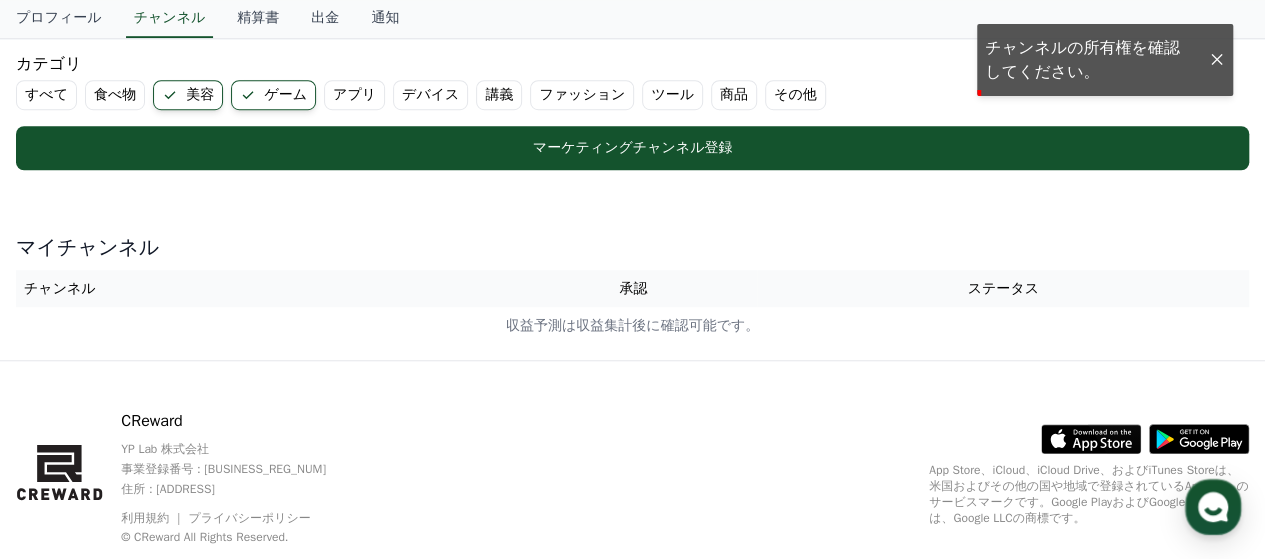 scroll, scrollTop: 400, scrollLeft: 0, axis: vertical 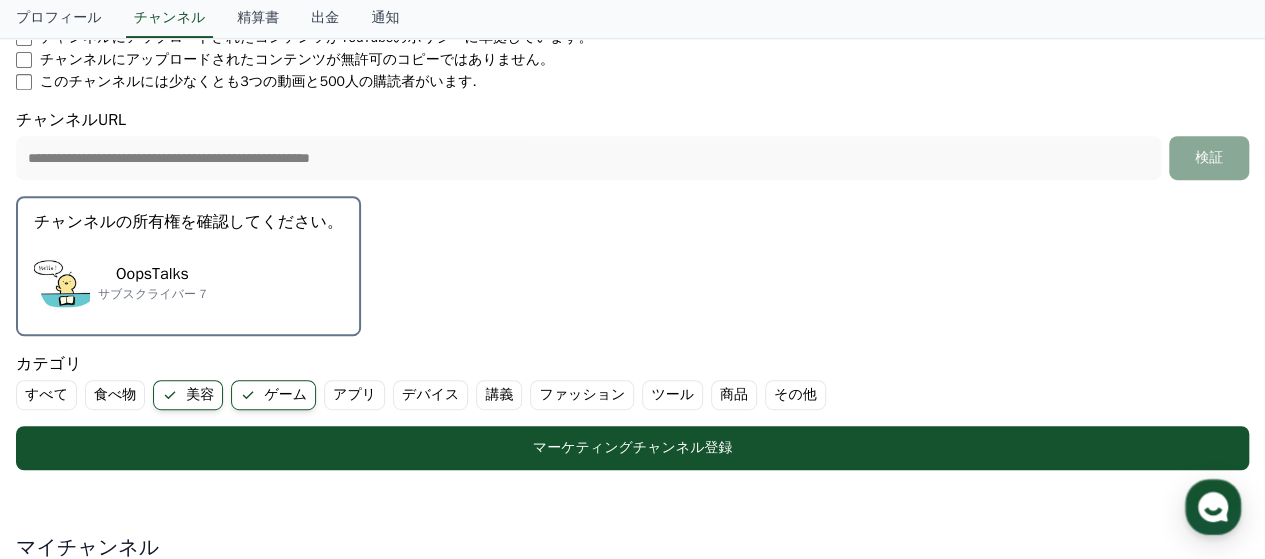 click on "**********" at bounding box center (632, 148) 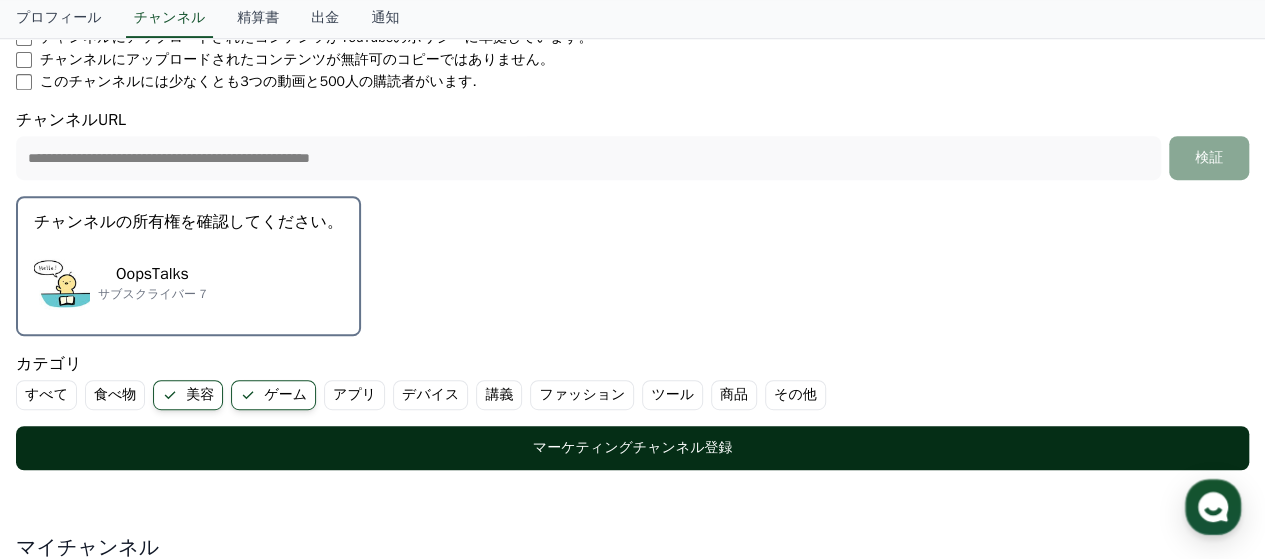 click on "マーケティングチャンネル登録" at bounding box center (632, 448) 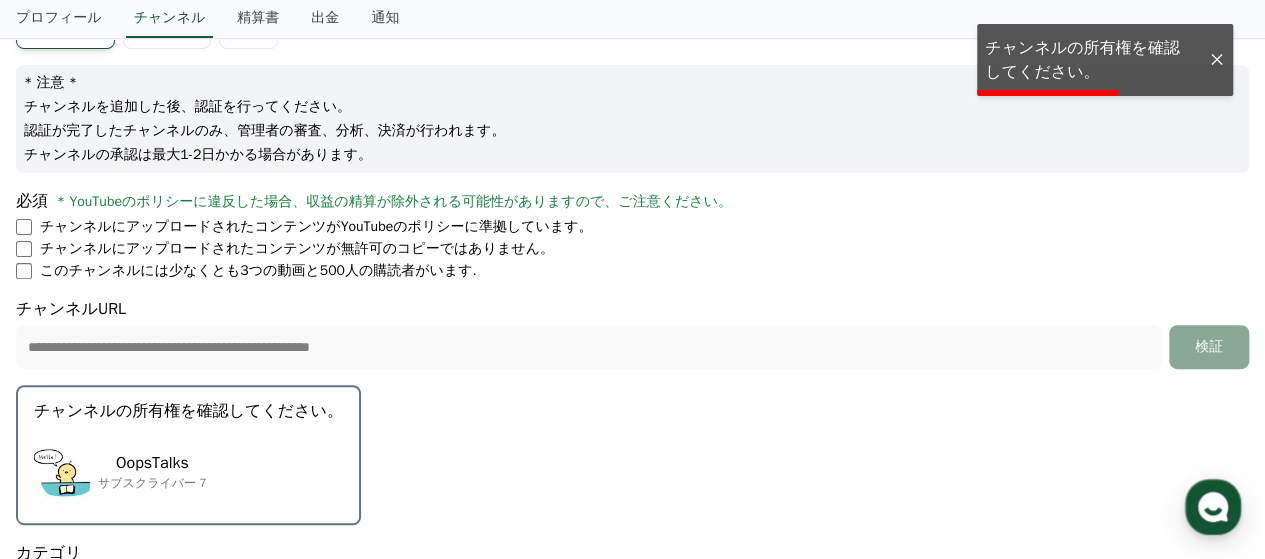 scroll, scrollTop: 100, scrollLeft: 0, axis: vertical 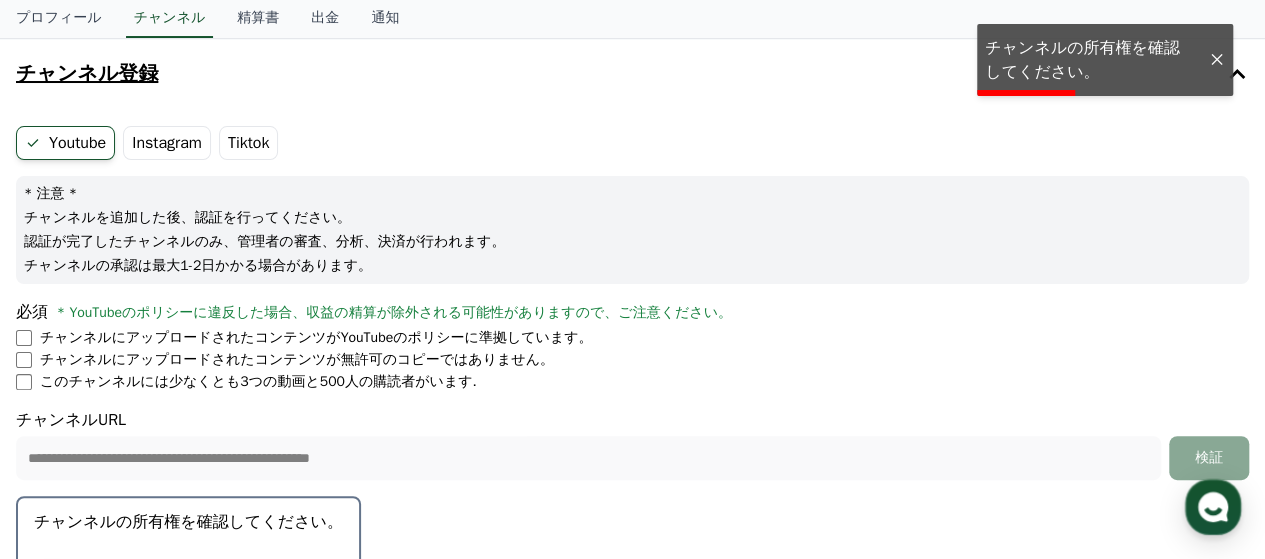 click on "認証が完了したチャンネルのみ、管理者の審査、分析、決済が行われます。" at bounding box center (632, 242) 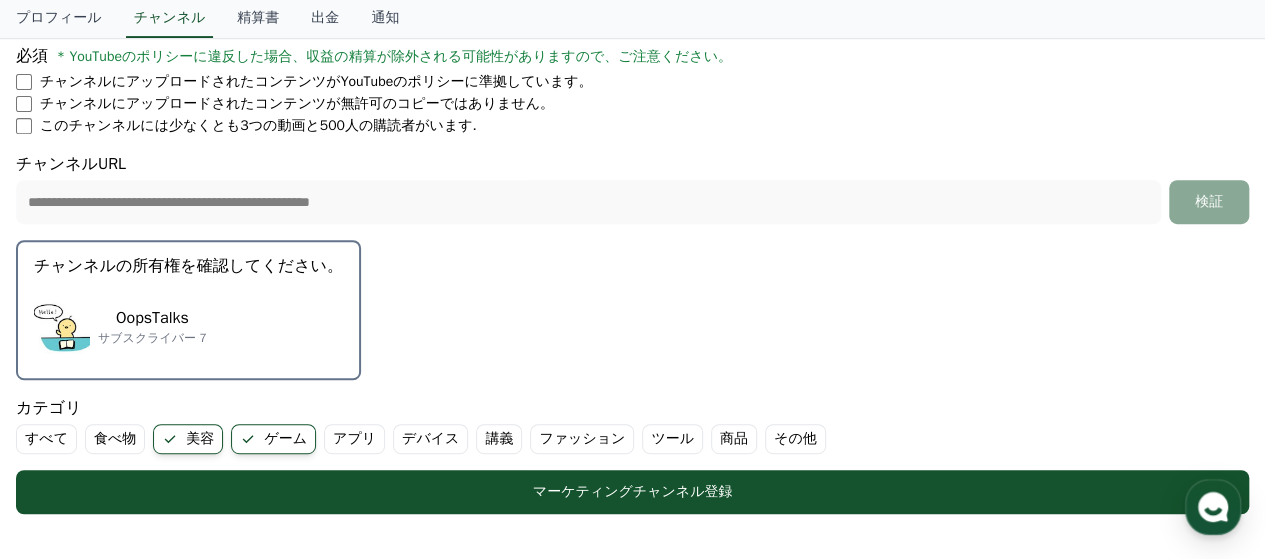 scroll, scrollTop: 400, scrollLeft: 0, axis: vertical 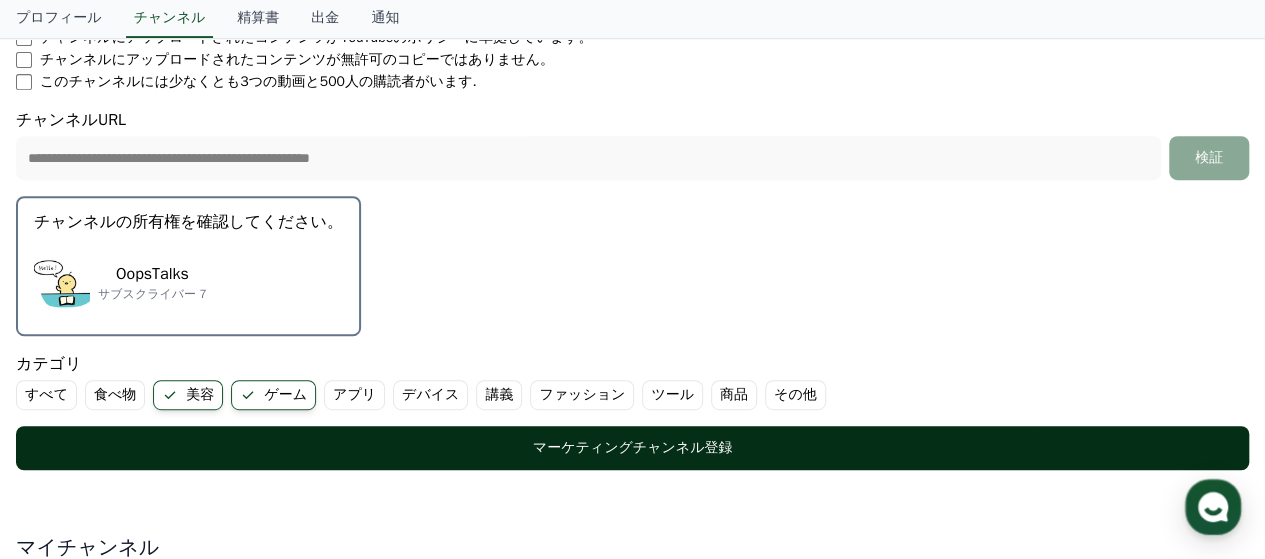 click on "マーケティングチャンネル登録" at bounding box center [632, 448] 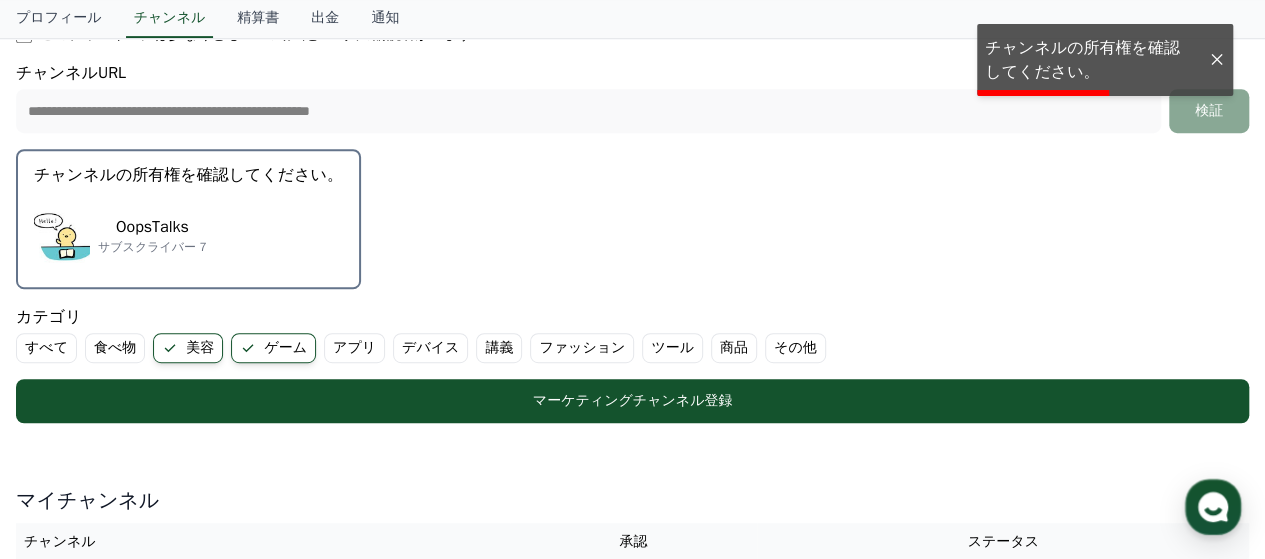 scroll, scrollTop: 347, scrollLeft: 0, axis: vertical 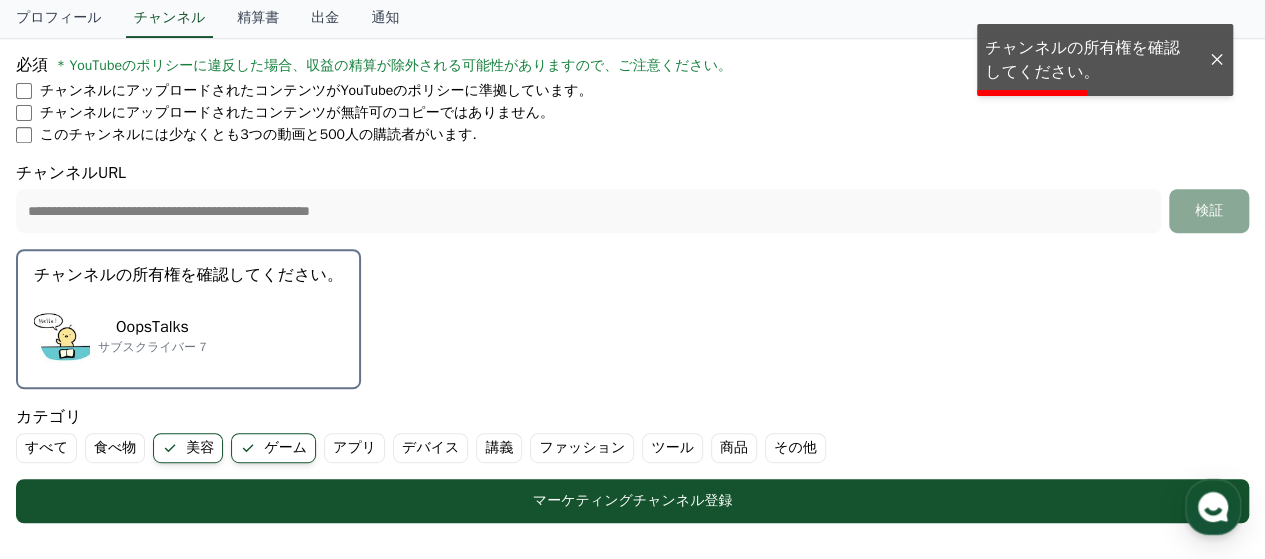 type 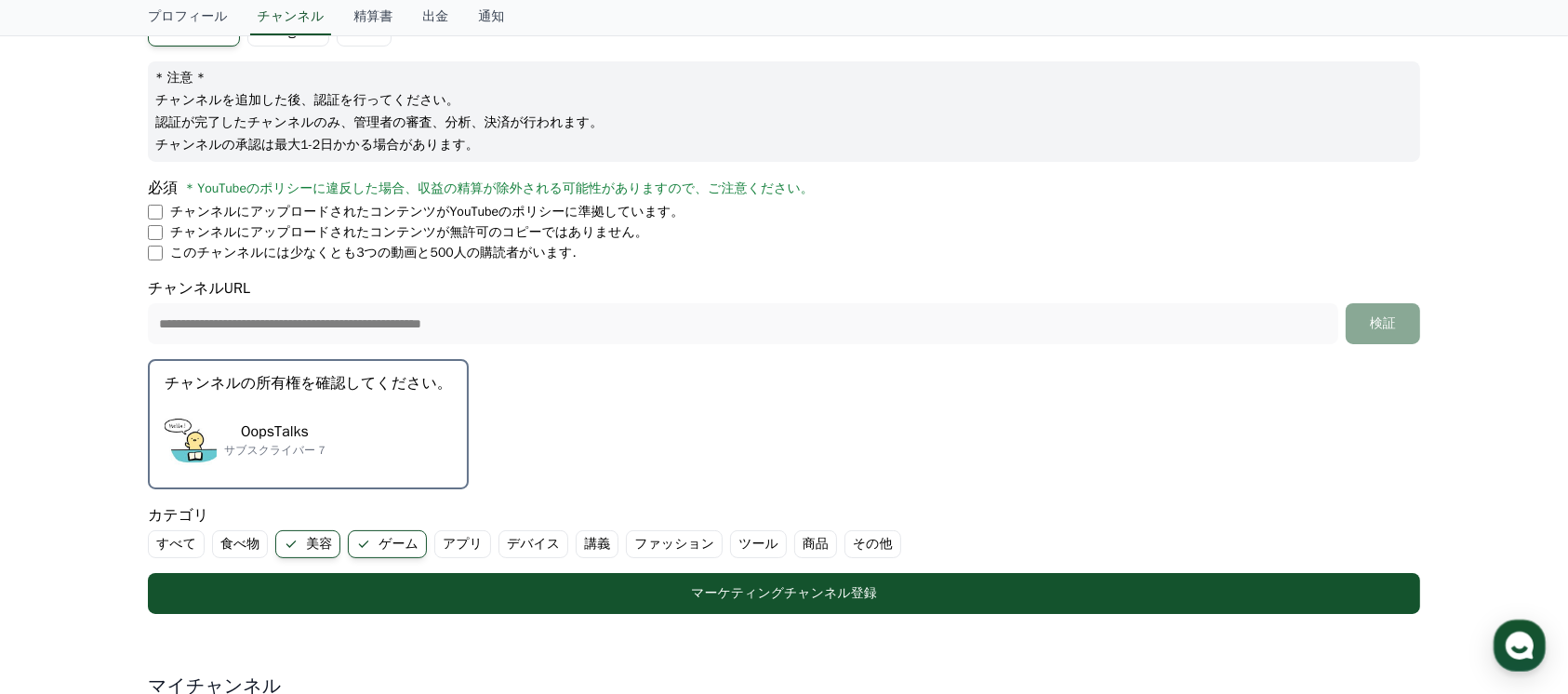 scroll, scrollTop: 232, scrollLeft: 0, axis: vertical 